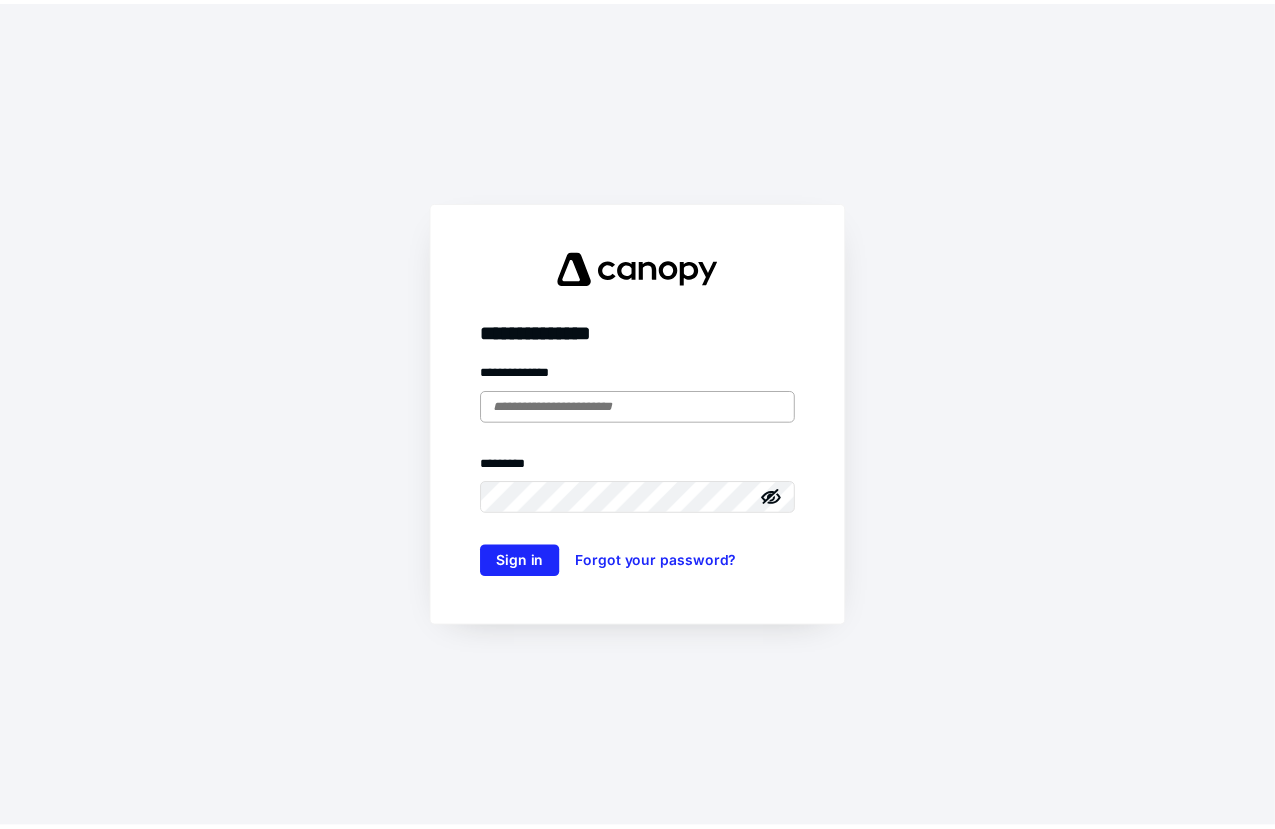 scroll, scrollTop: 0, scrollLeft: 0, axis: both 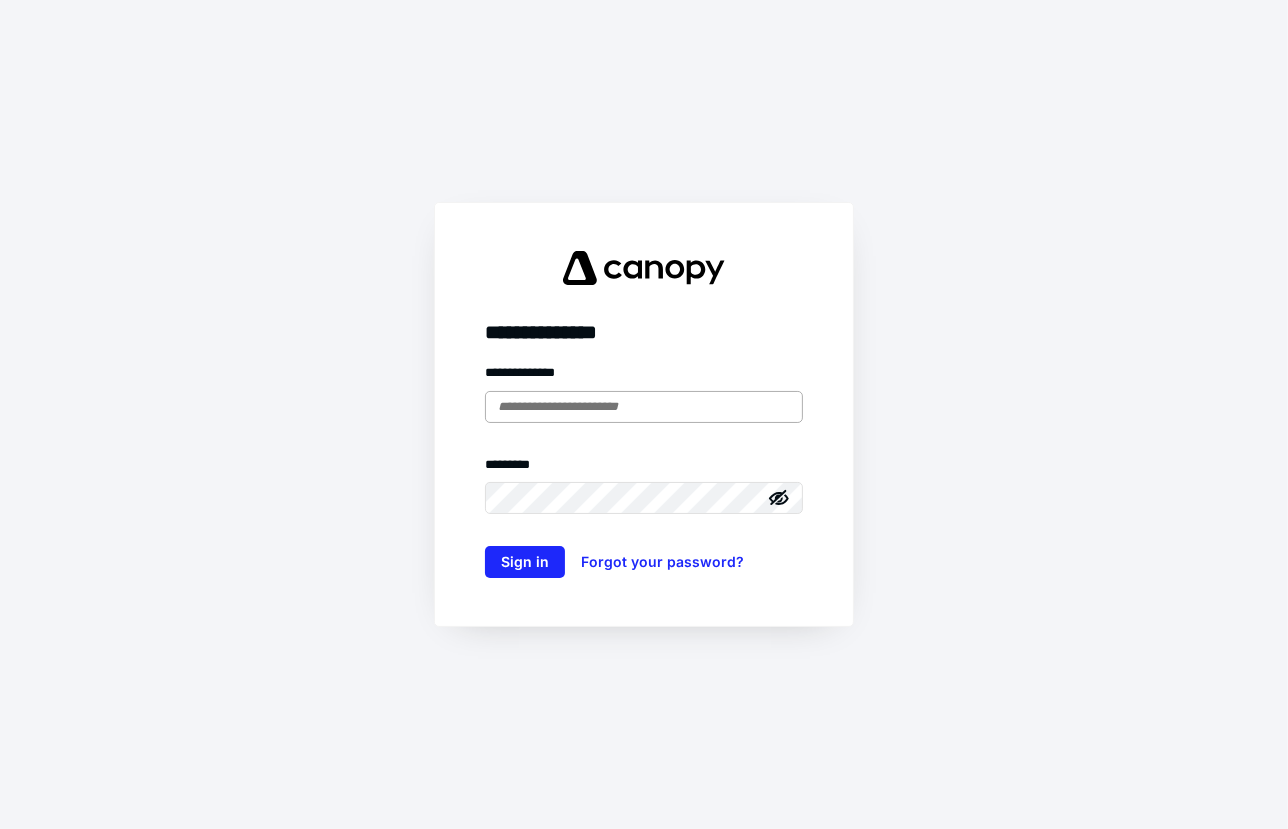 click at bounding box center (644, 407) 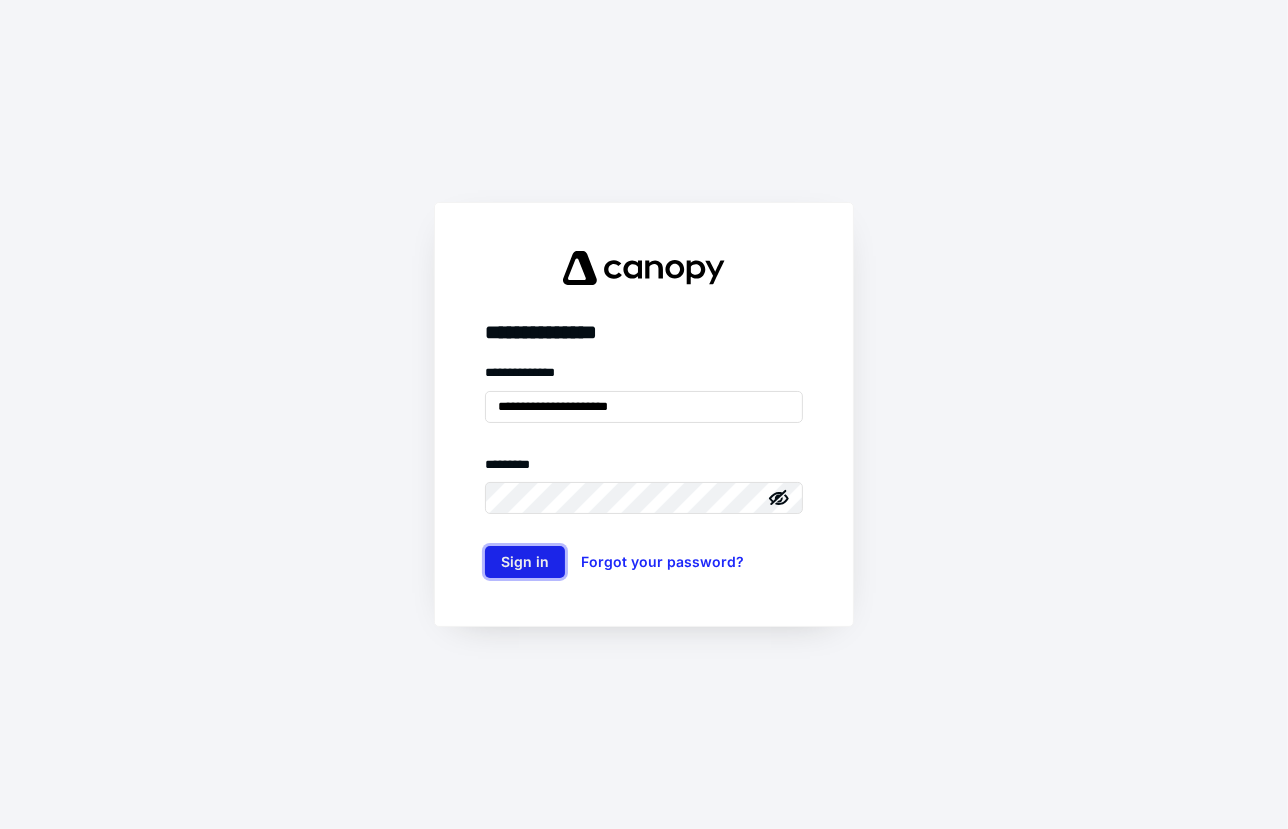 click on "Sign in" at bounding box center [525, 562] 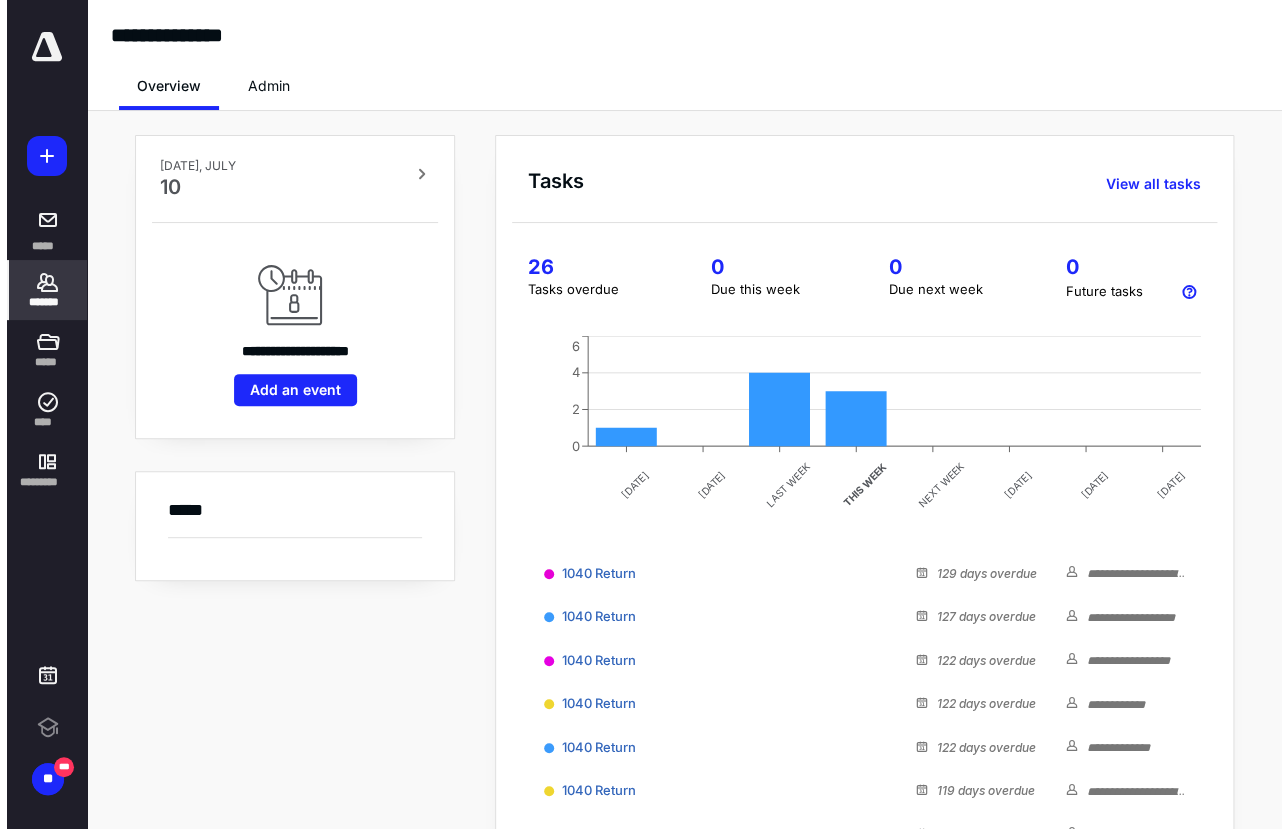 scroll, scrollTop: 0, scrollLeft: 0, axis: both 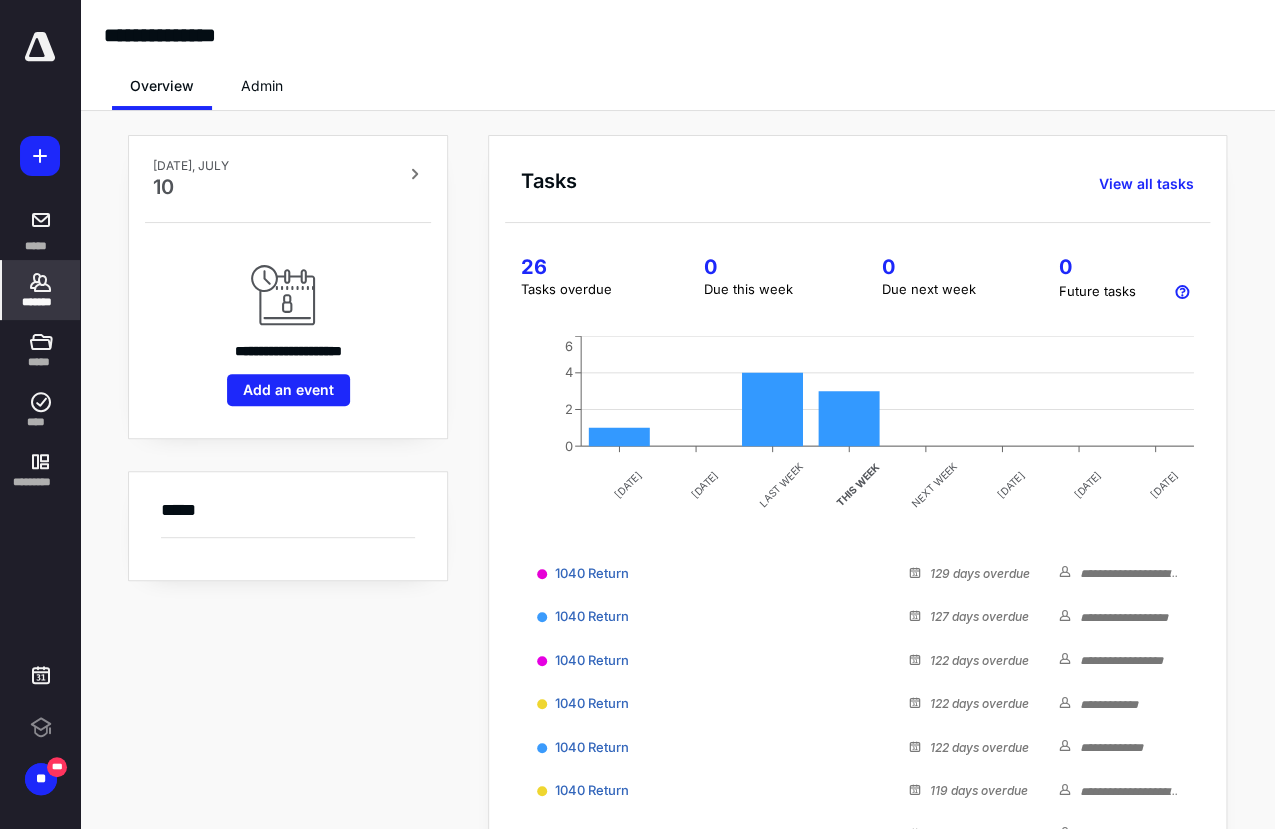click 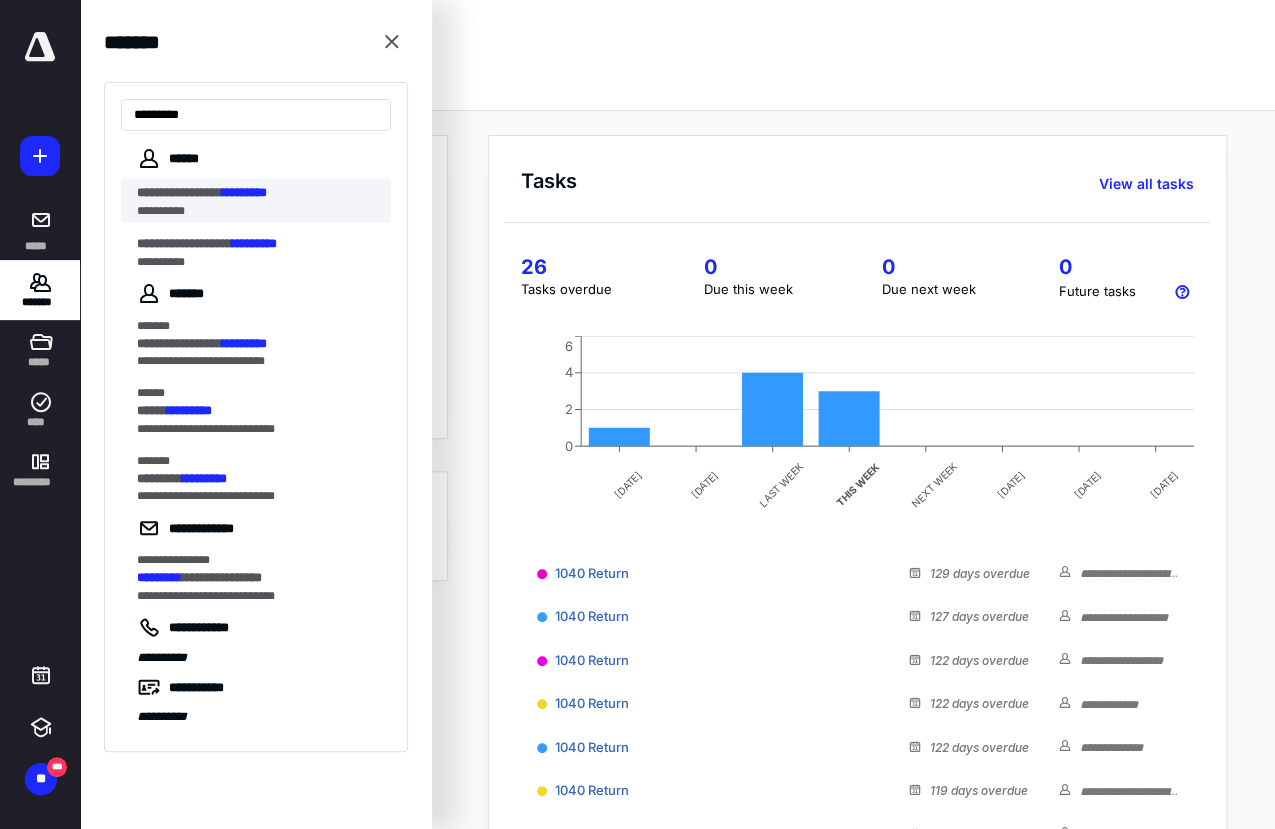 type on "*********" 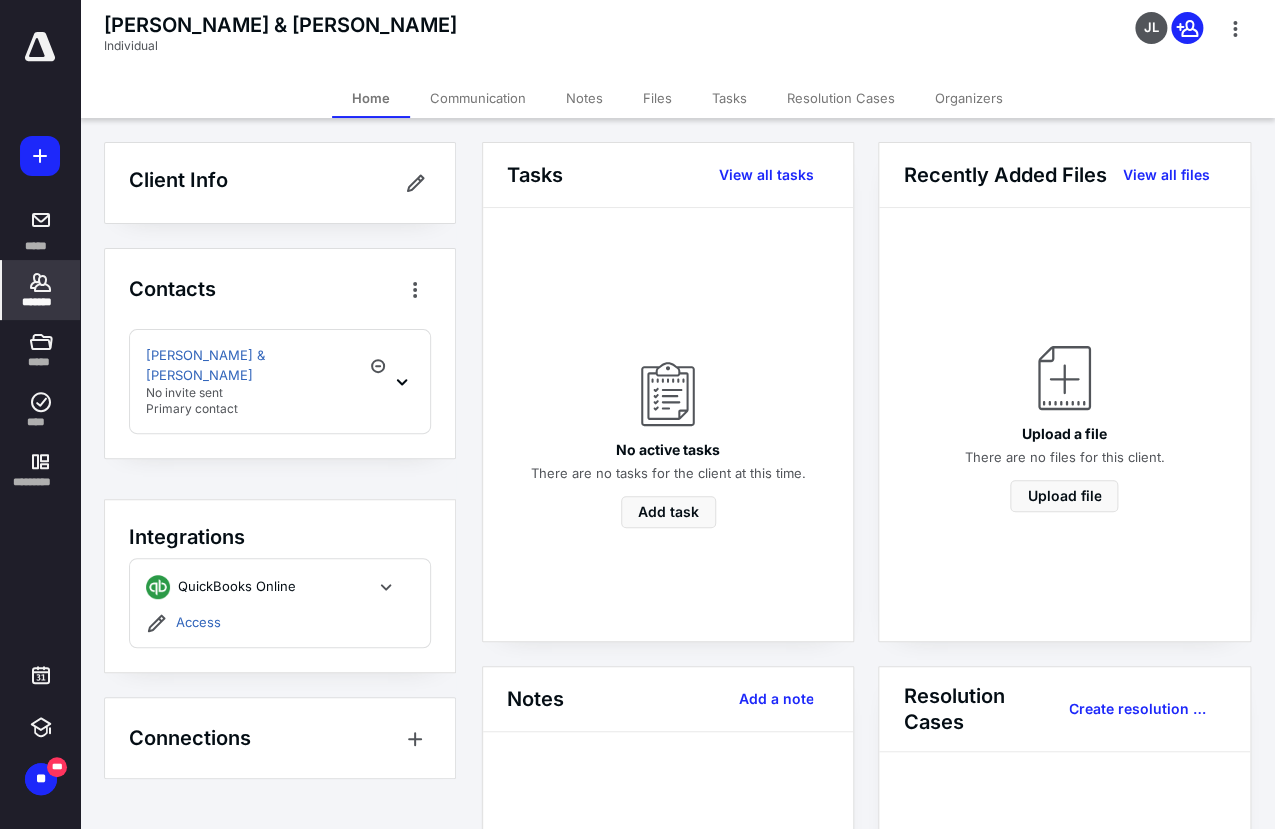 click on "Tasks" at bounding box center (729, 98) 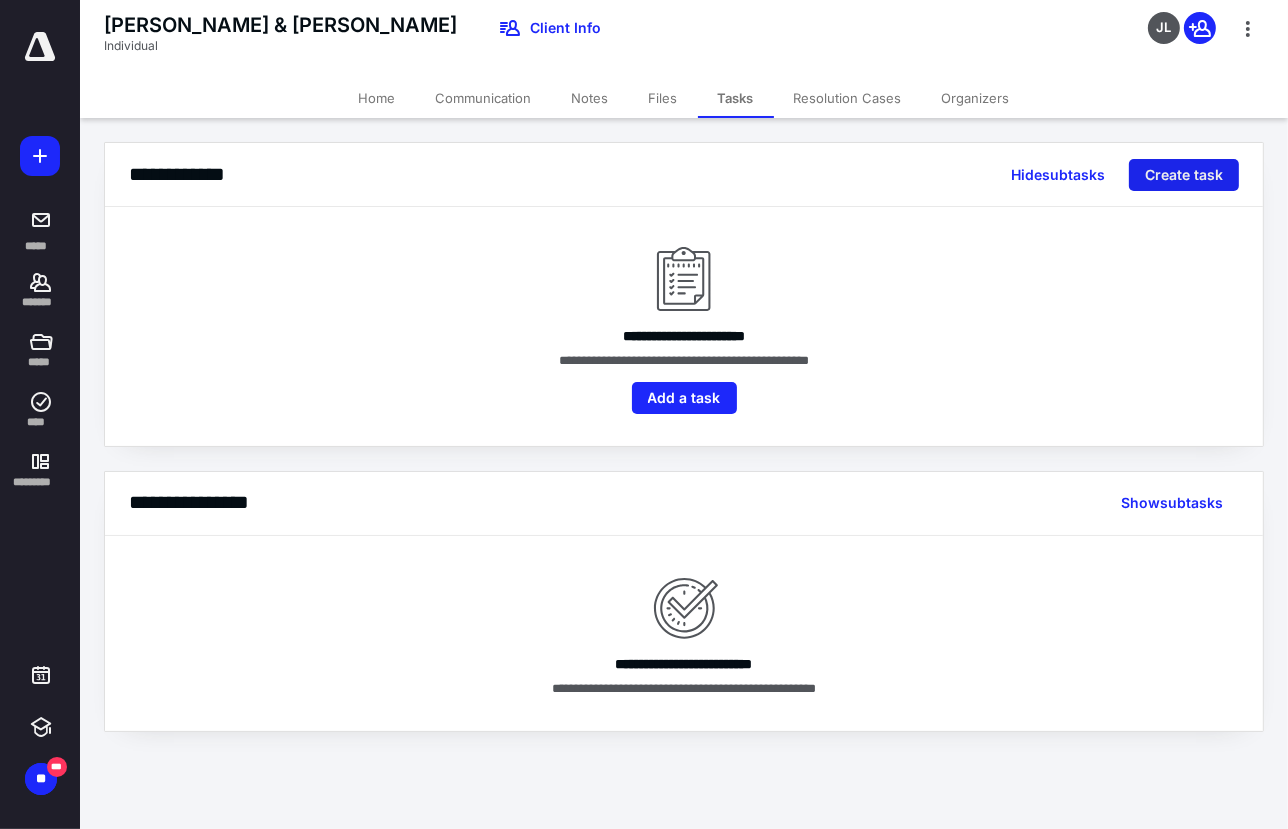 click on "Create task" at bounding box center [1184, 175] 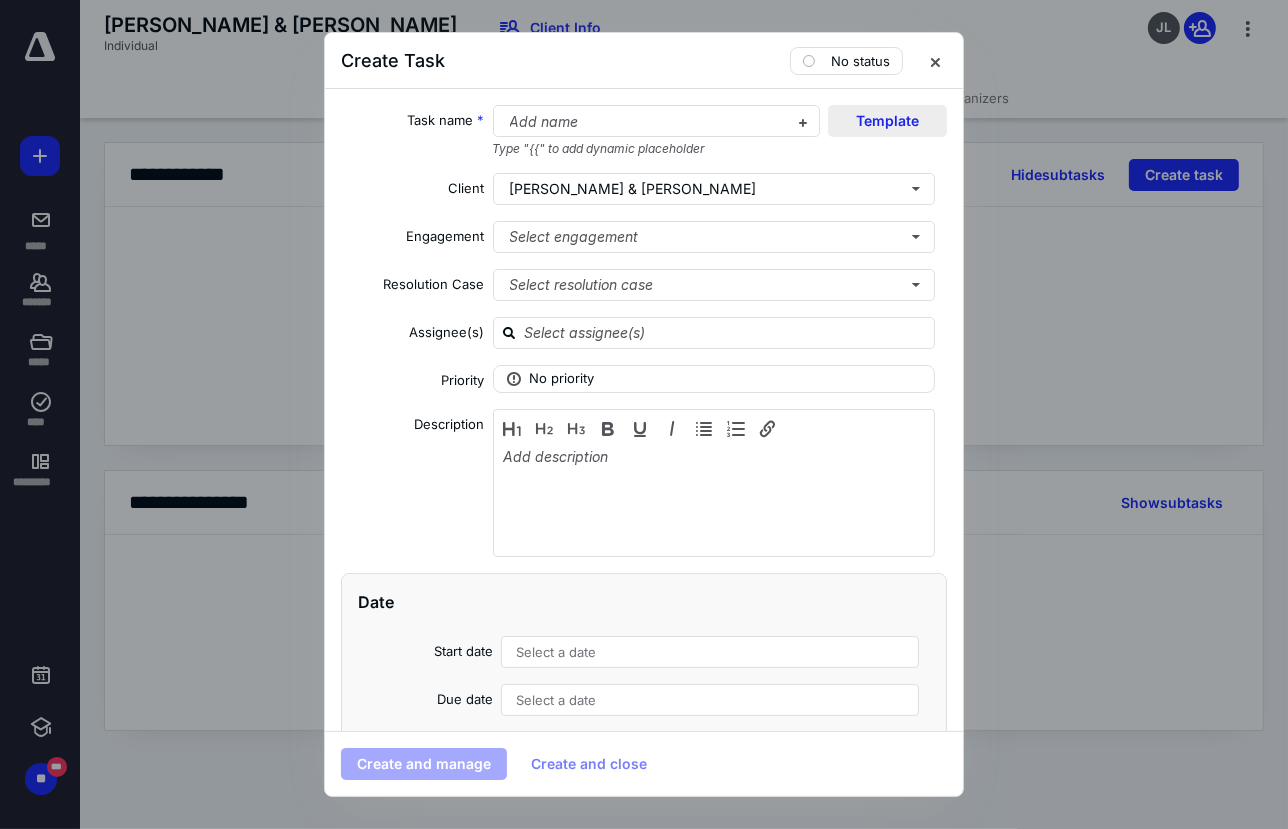 click on "Template" at bounding box center [887, 121] 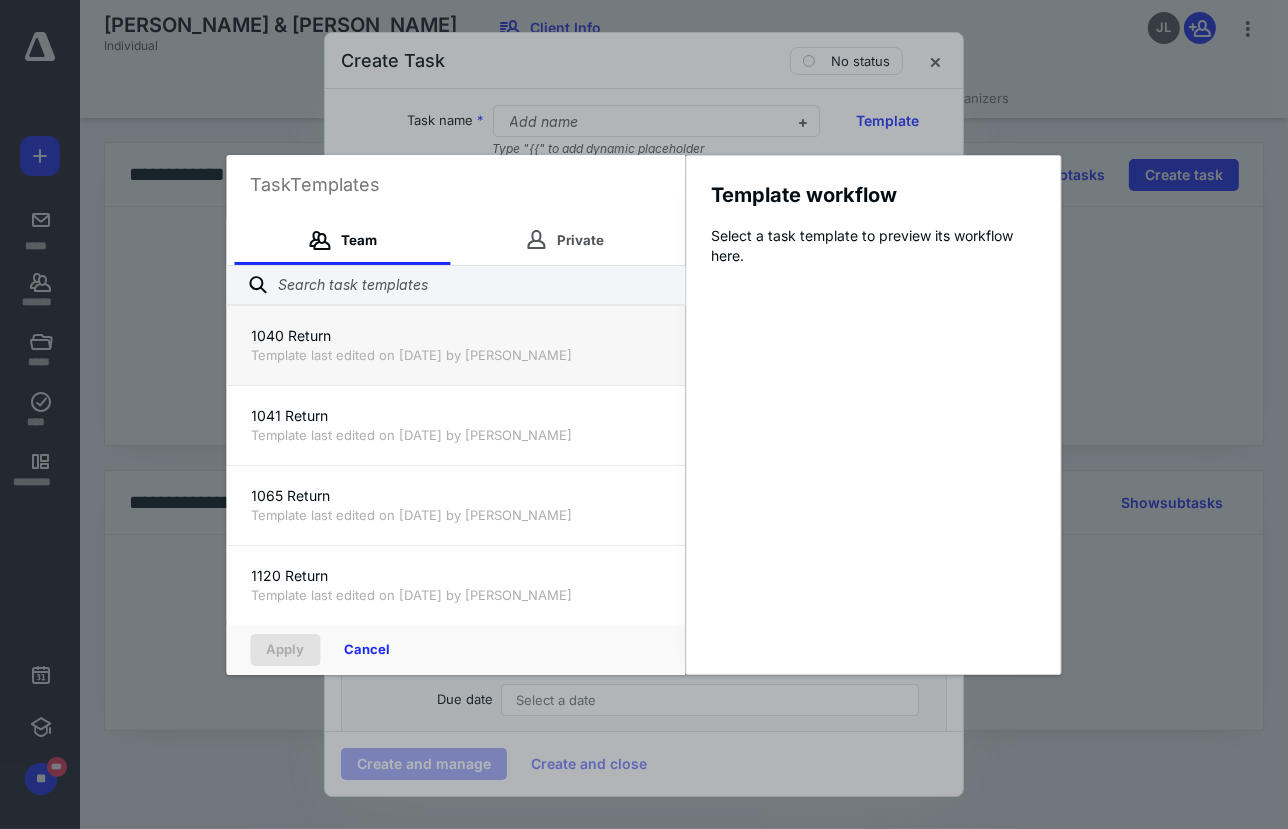 click on "1040 Return" at bounding box center [456, 336] 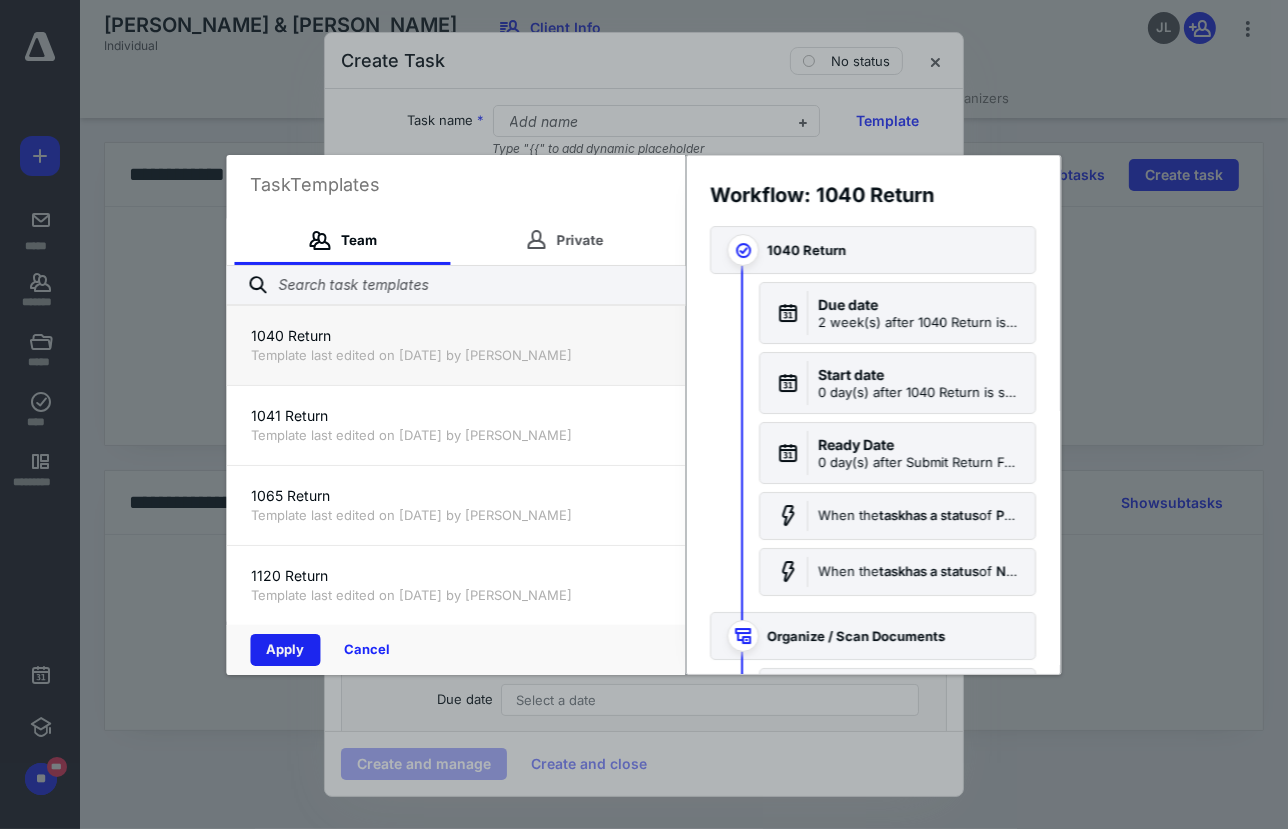 click on "Apply" at bounding box center (286, 650) 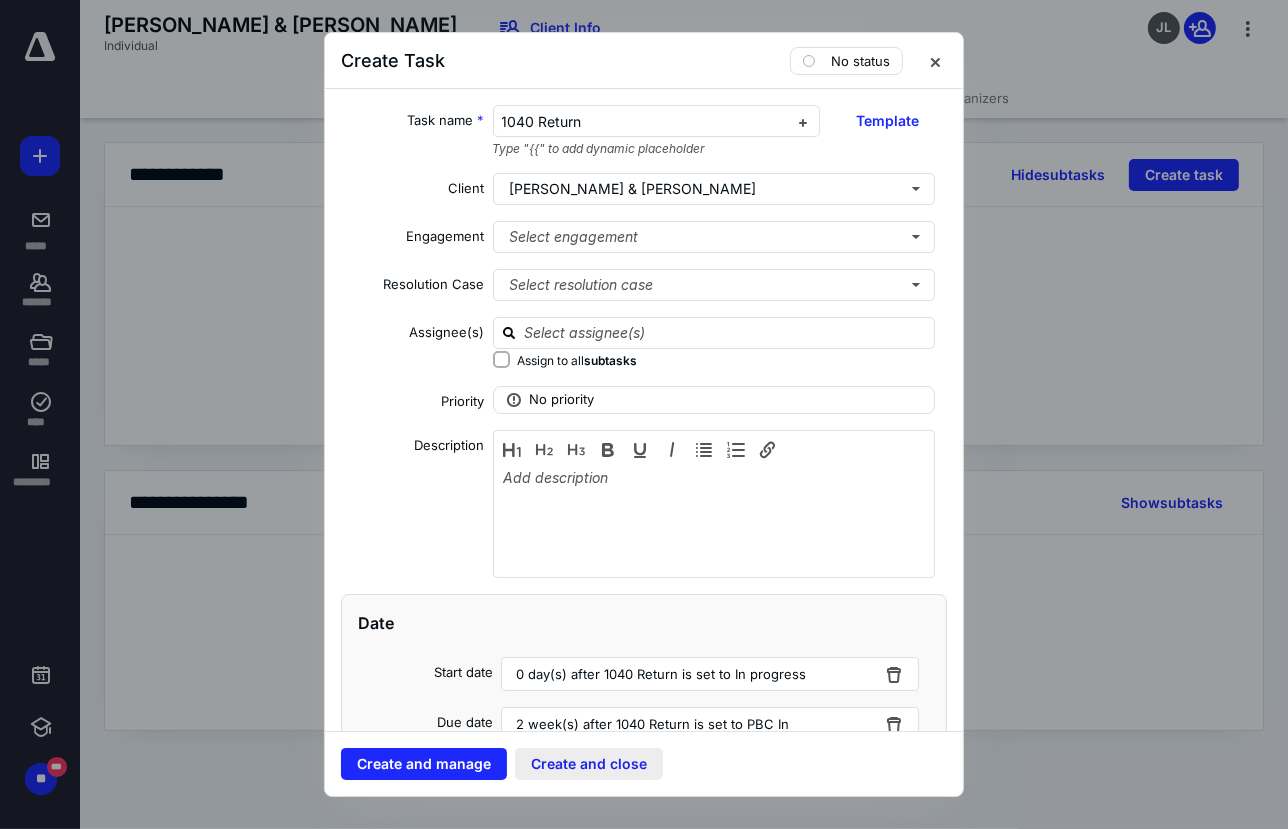 click on "Create and close" at bounding box center [589, 764] 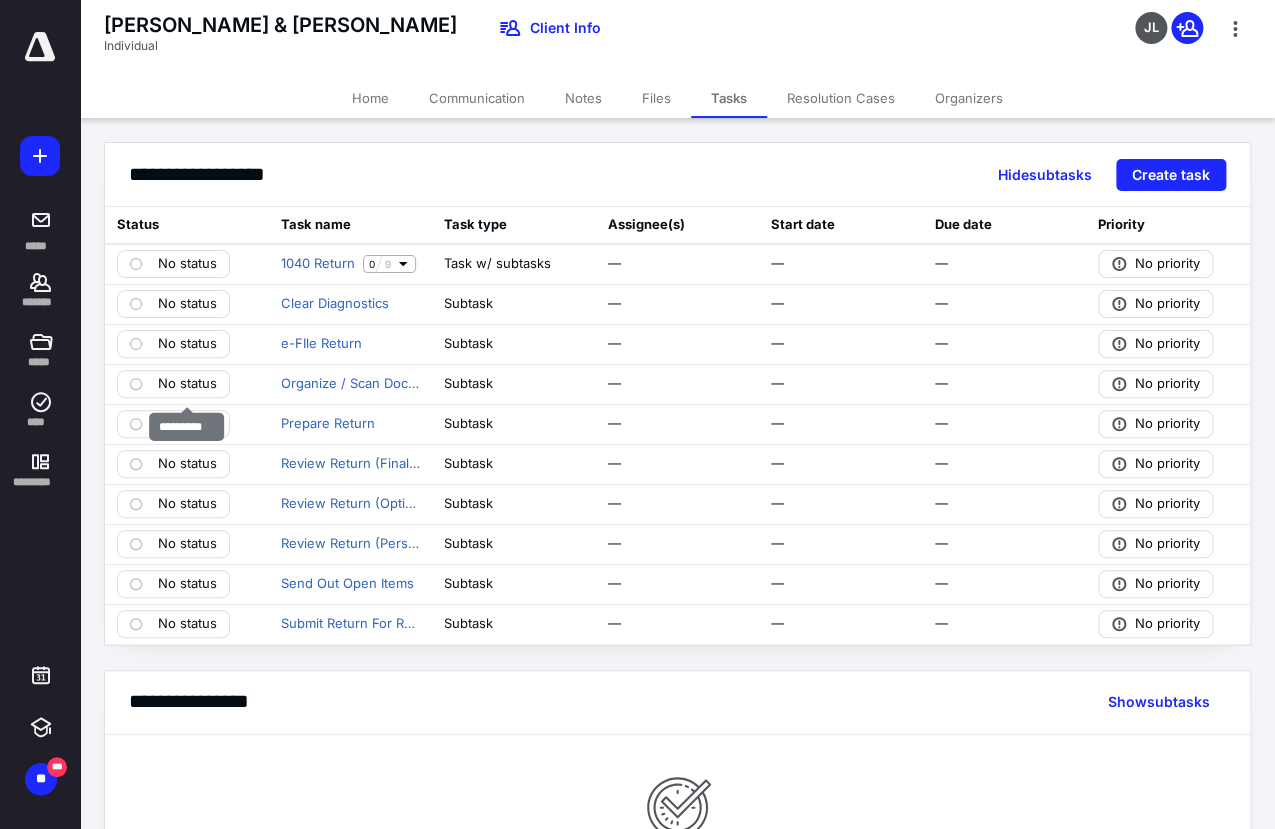 drag, startPoint x: 181, startPoint y: 376, endPoint x: 654, endPoint y: 705, distance: 576.1684 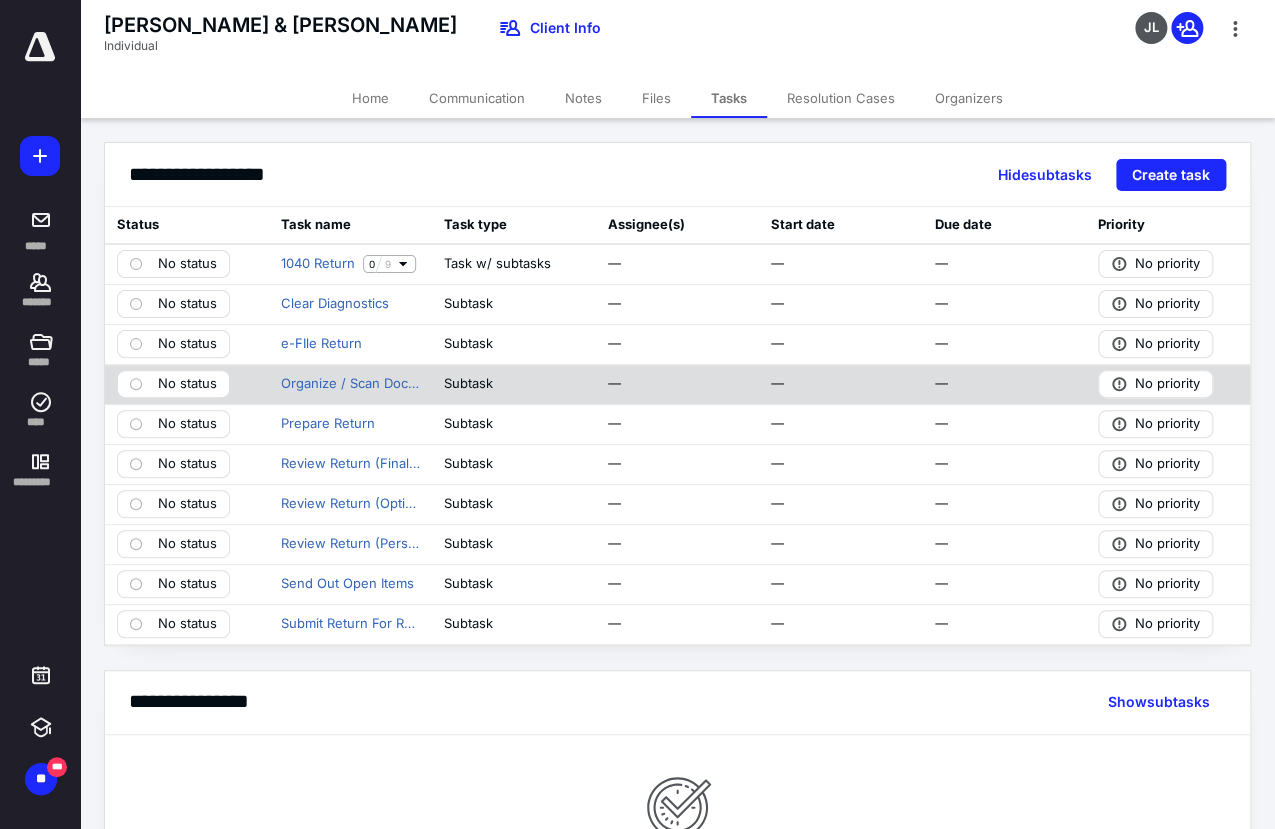 click on "No status" at bounding box center [187, 384] 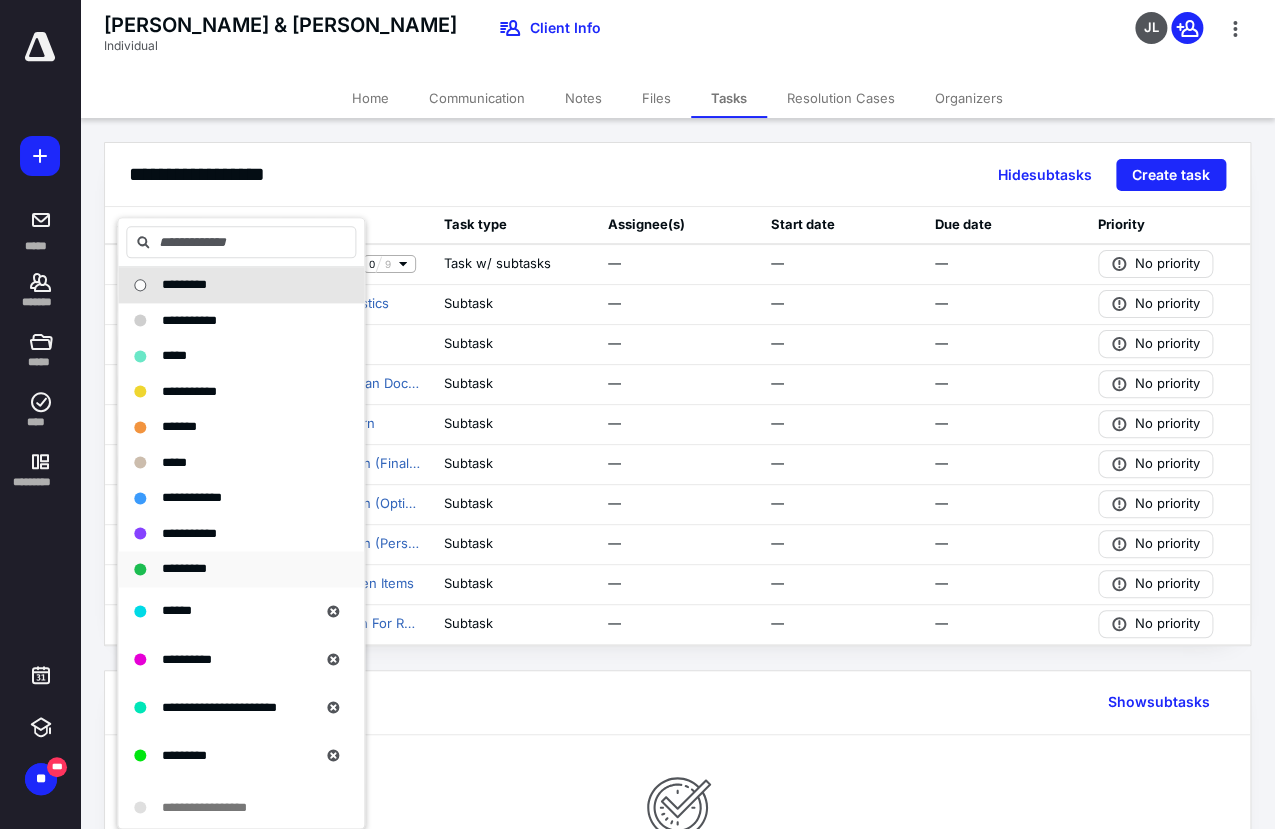 click on "*********" at bounding box center (184, 568) 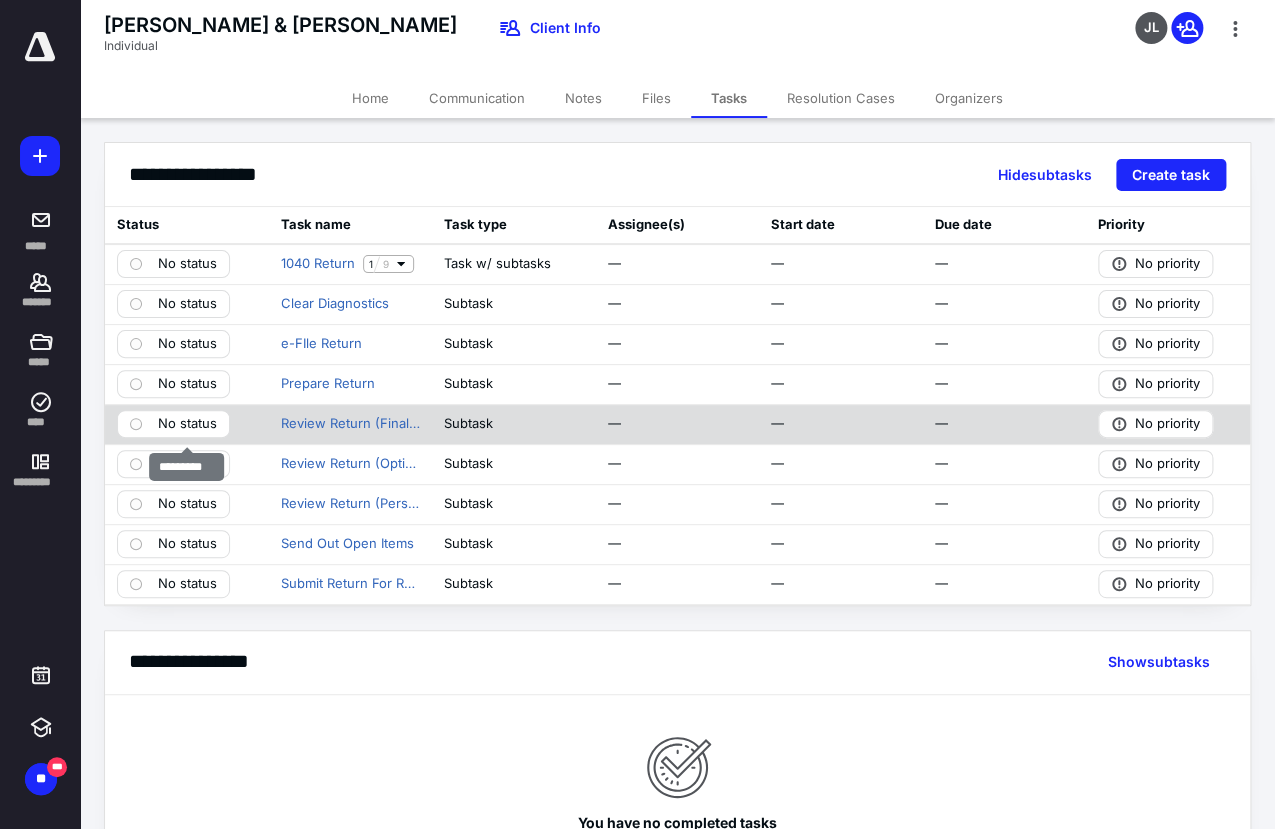 click on "No status" at bounding box center (187, 424) 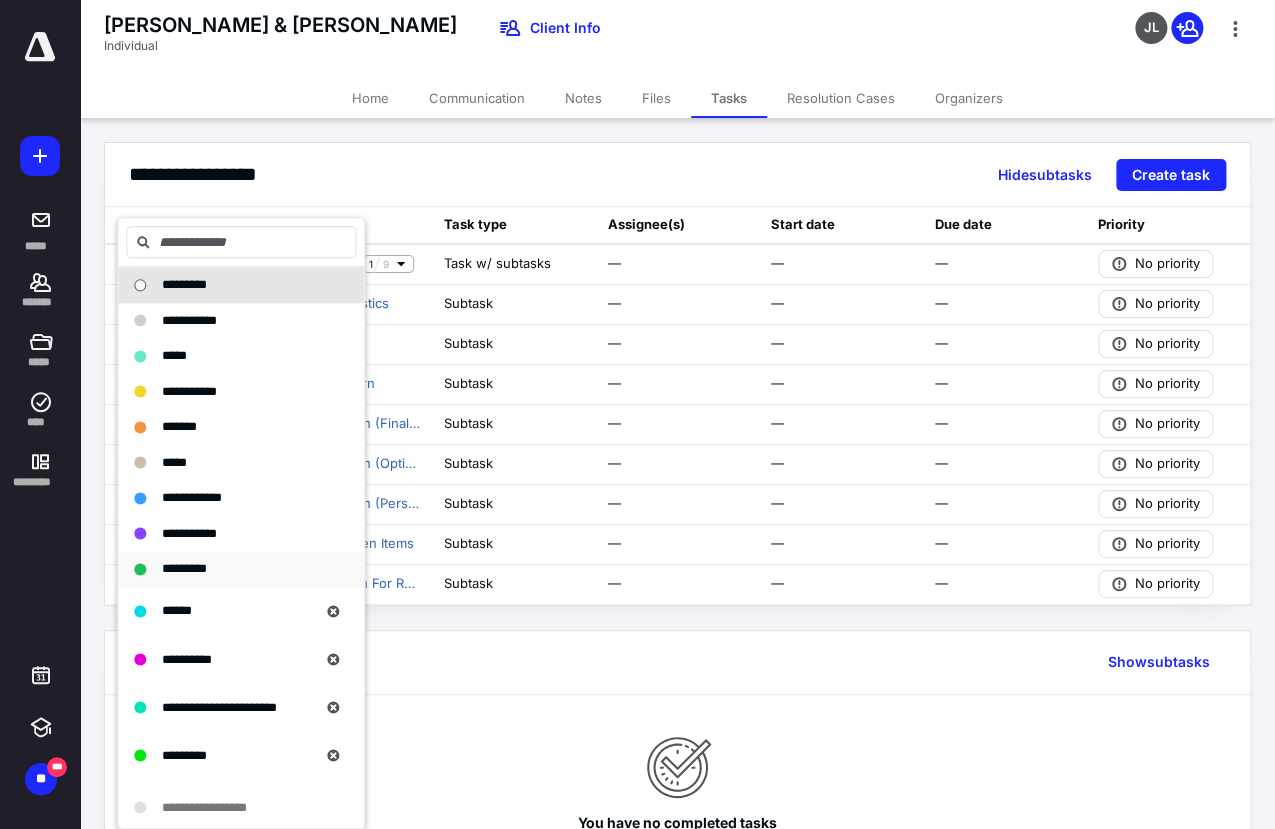 click on "*********" at bounding box center (184, 568) 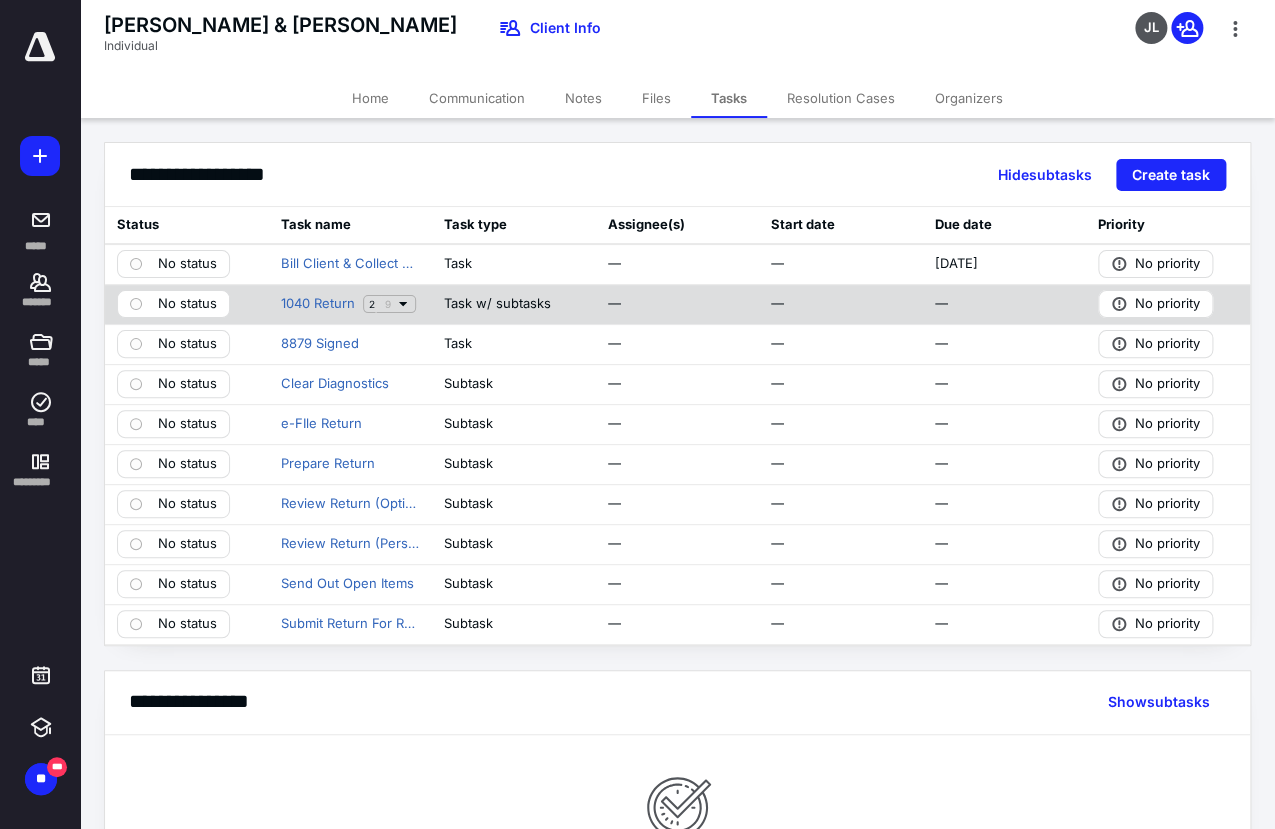 click on "No status" at bounding box center [187, 304] 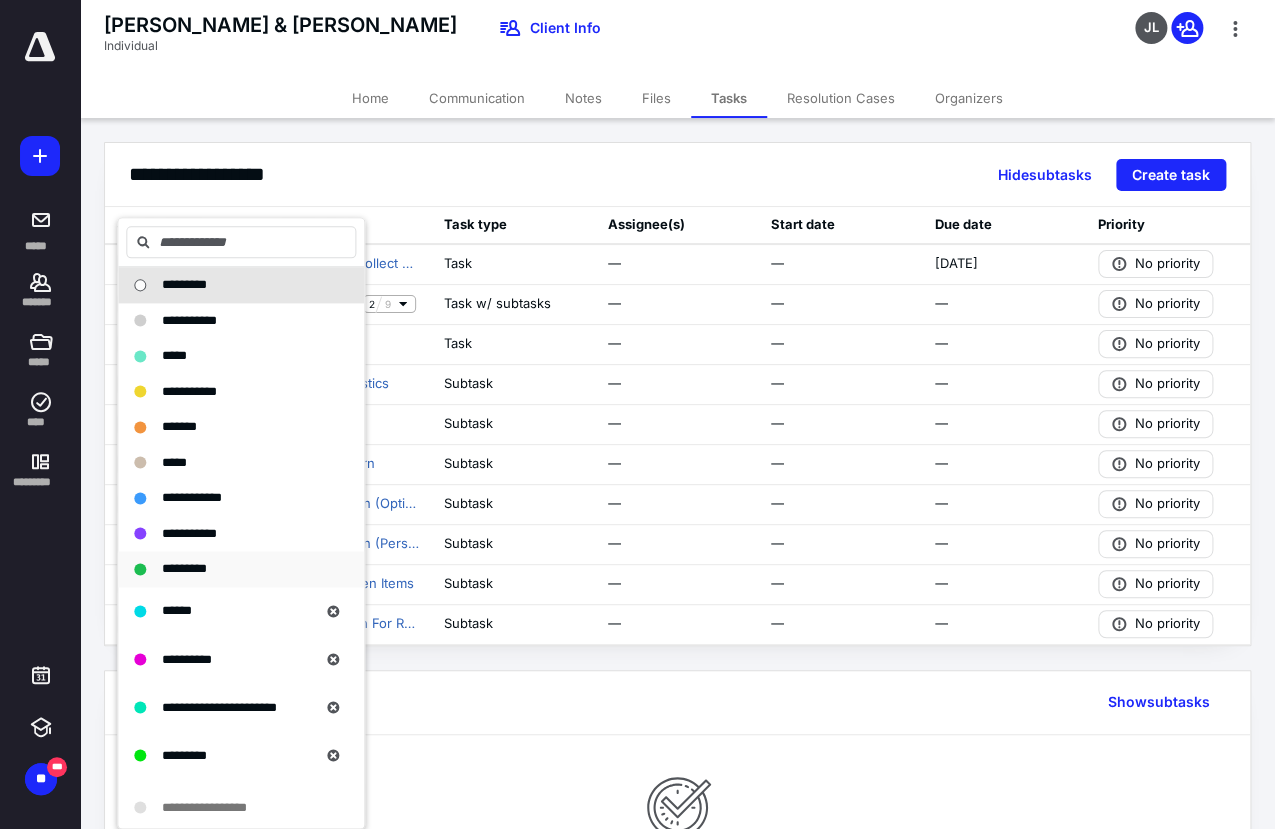 click on "*********" at bounding box center [184, 568] 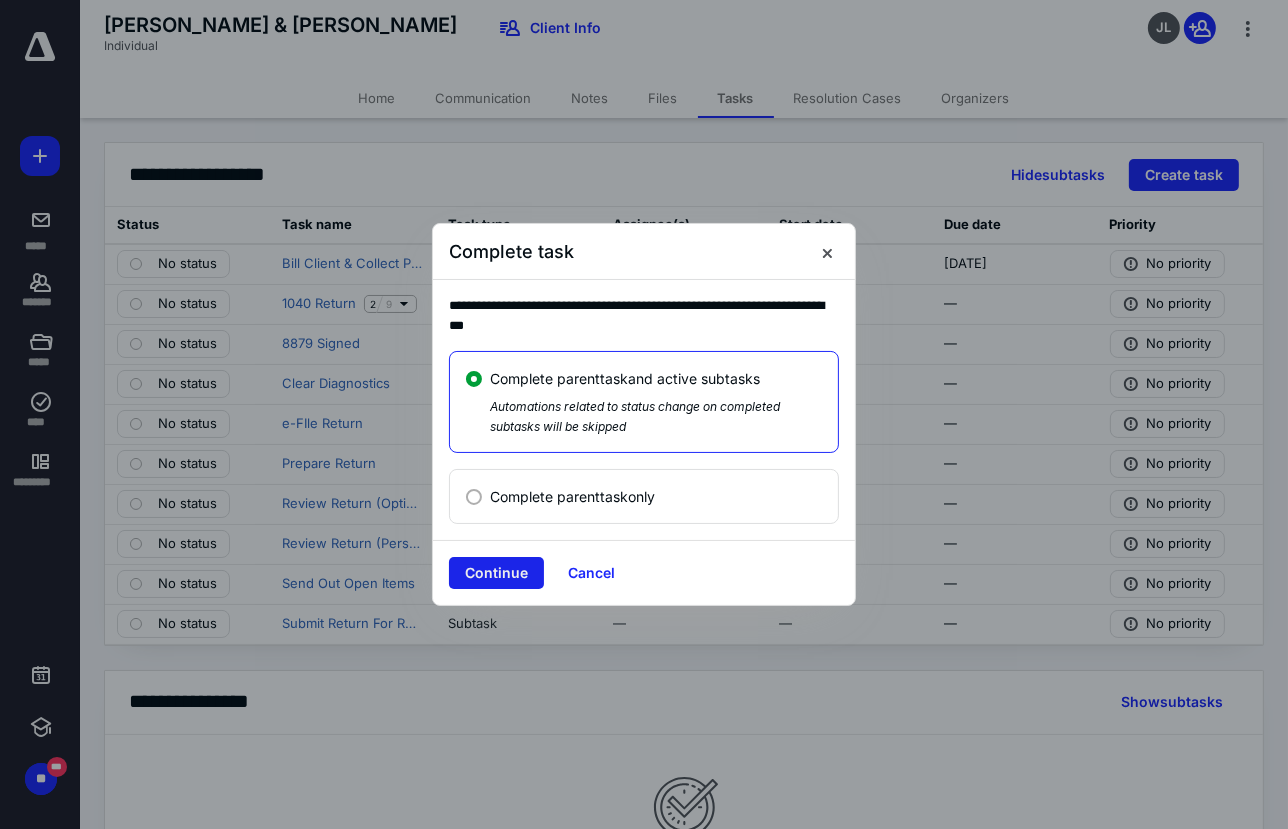 click on "Continue" at bounding box center (496, 573) 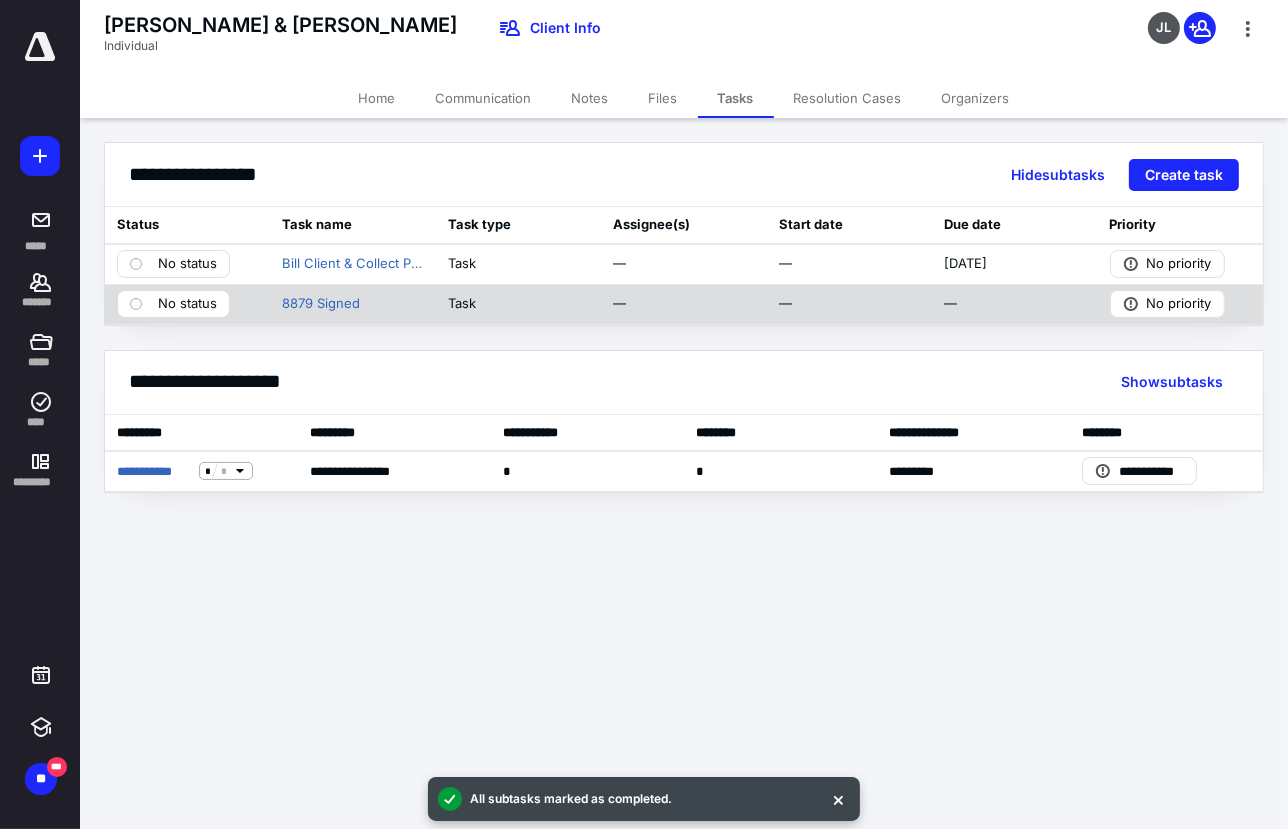 click on "No status" at bounding box center [187, 304] 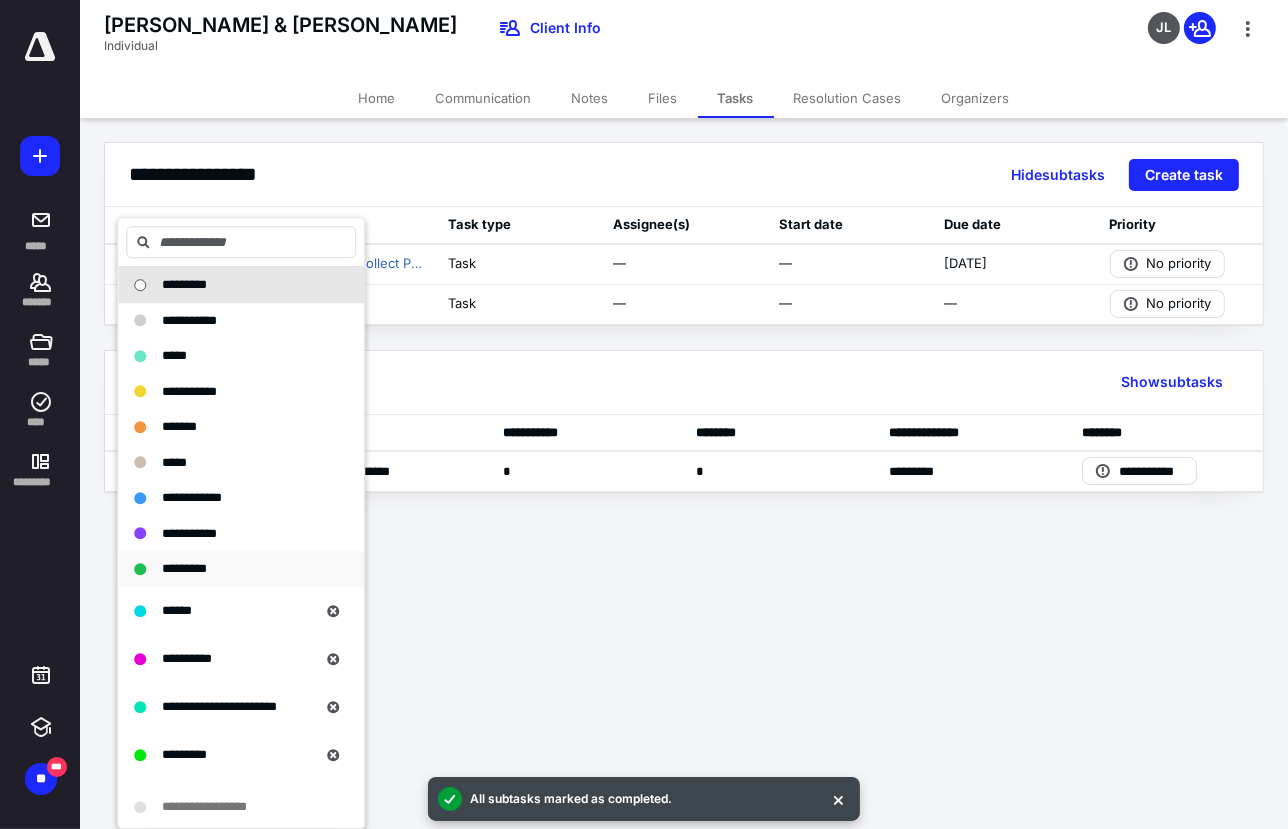 click on "*********" at bounding box center (184, 568) 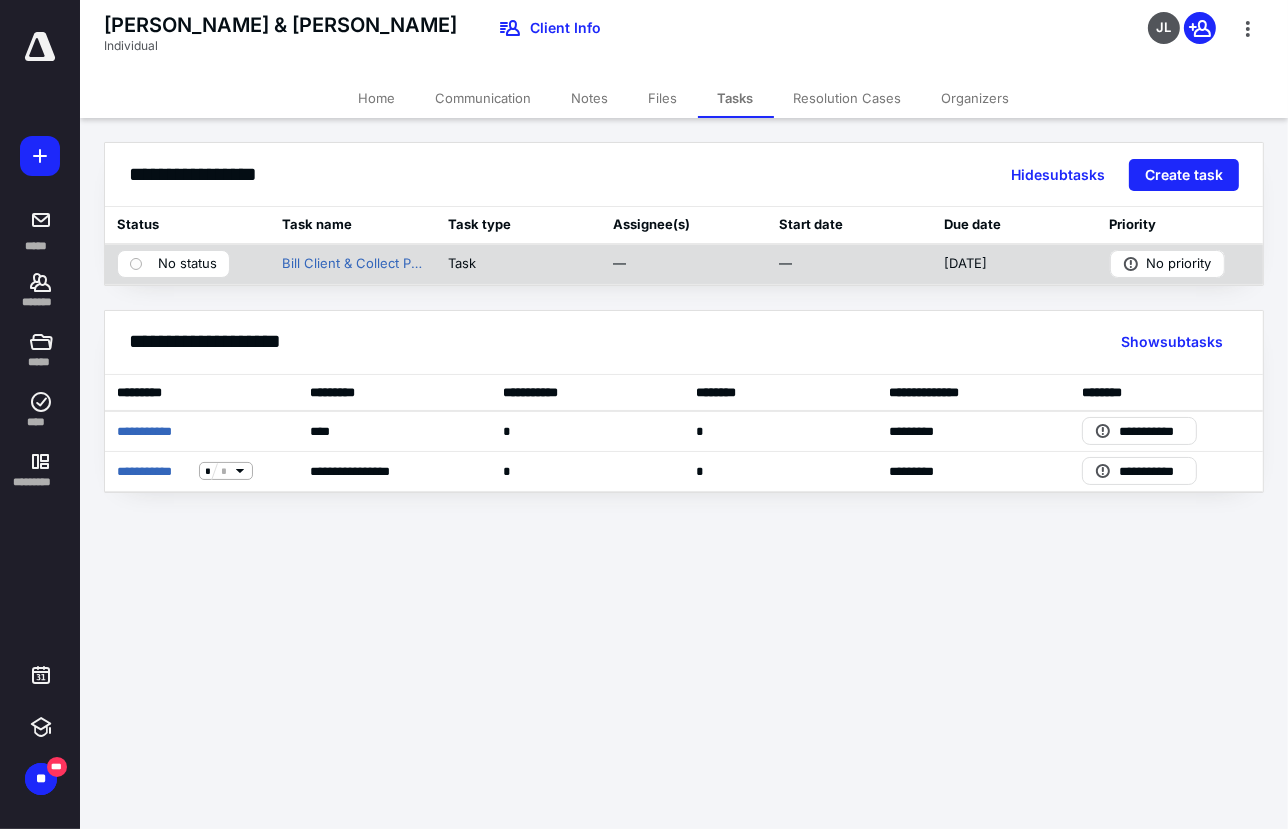 click on "No status" at bounding box center [187, 264] 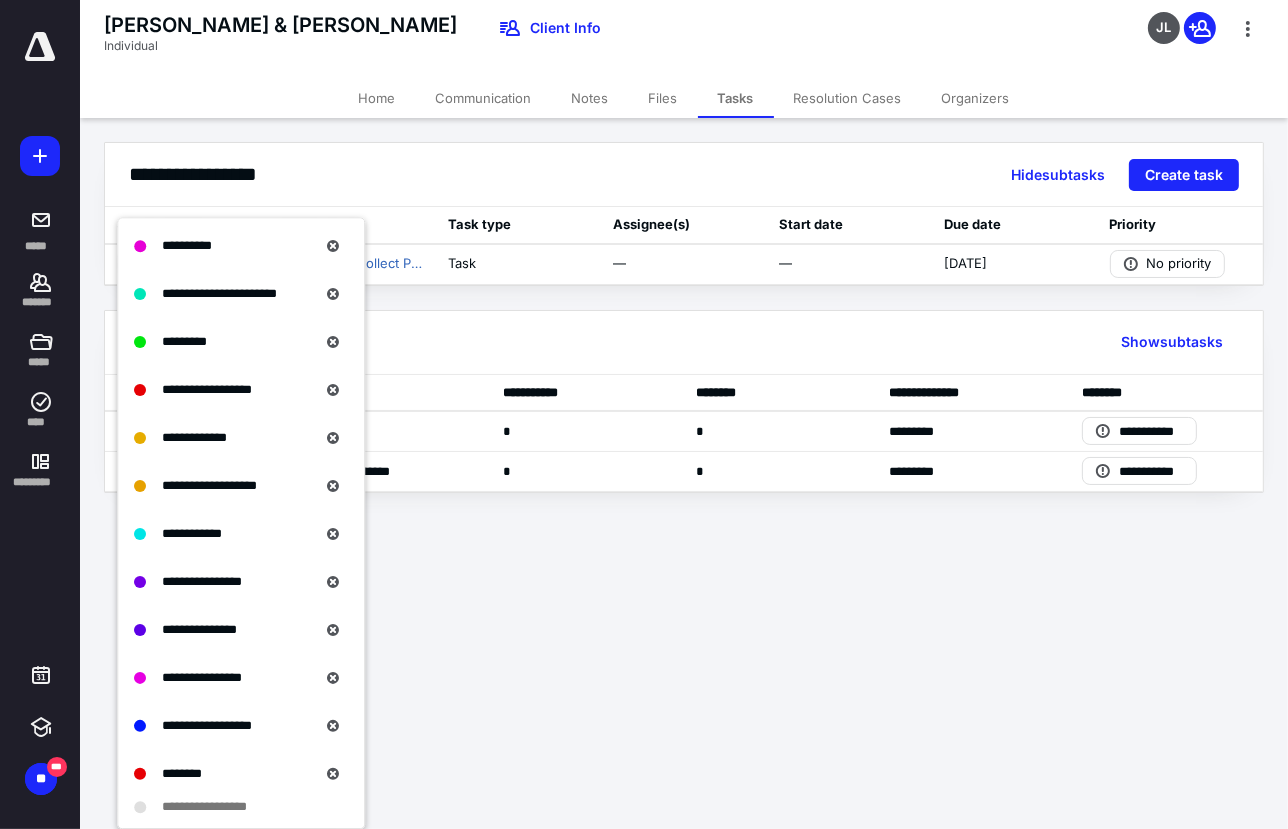 scroll, scrollTop: 471, scrollLeft: 0, axis: vertical 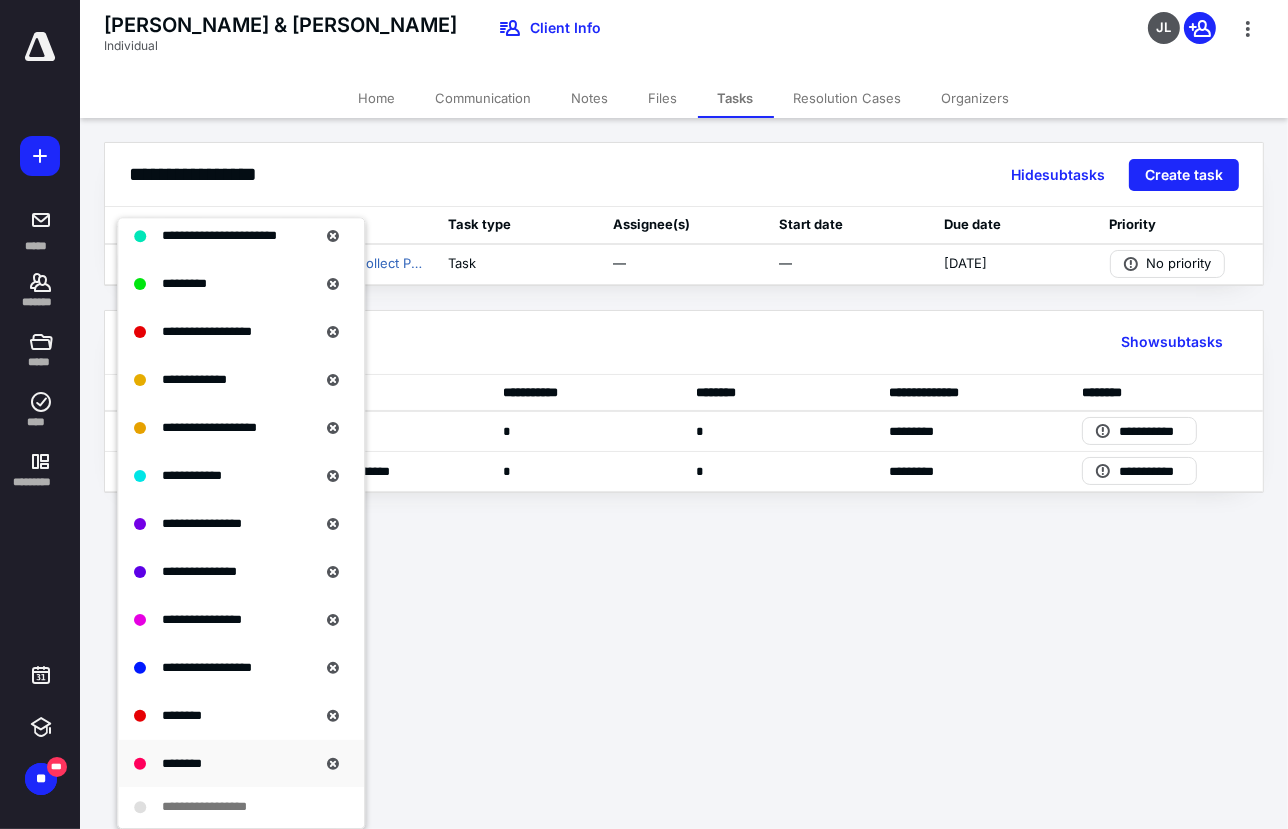 click on "********" at bounding box center (182, 763) 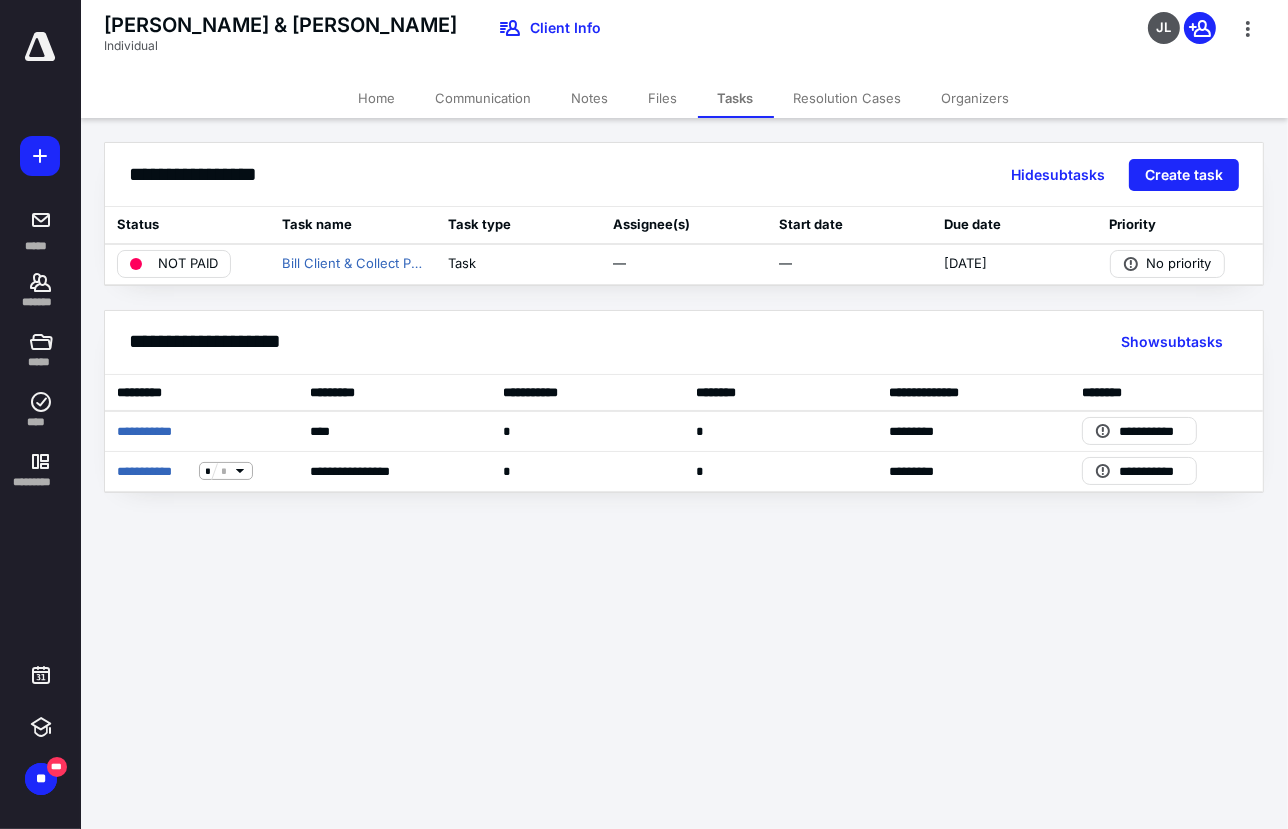 click on "Files" at bounding box center [663, 98] 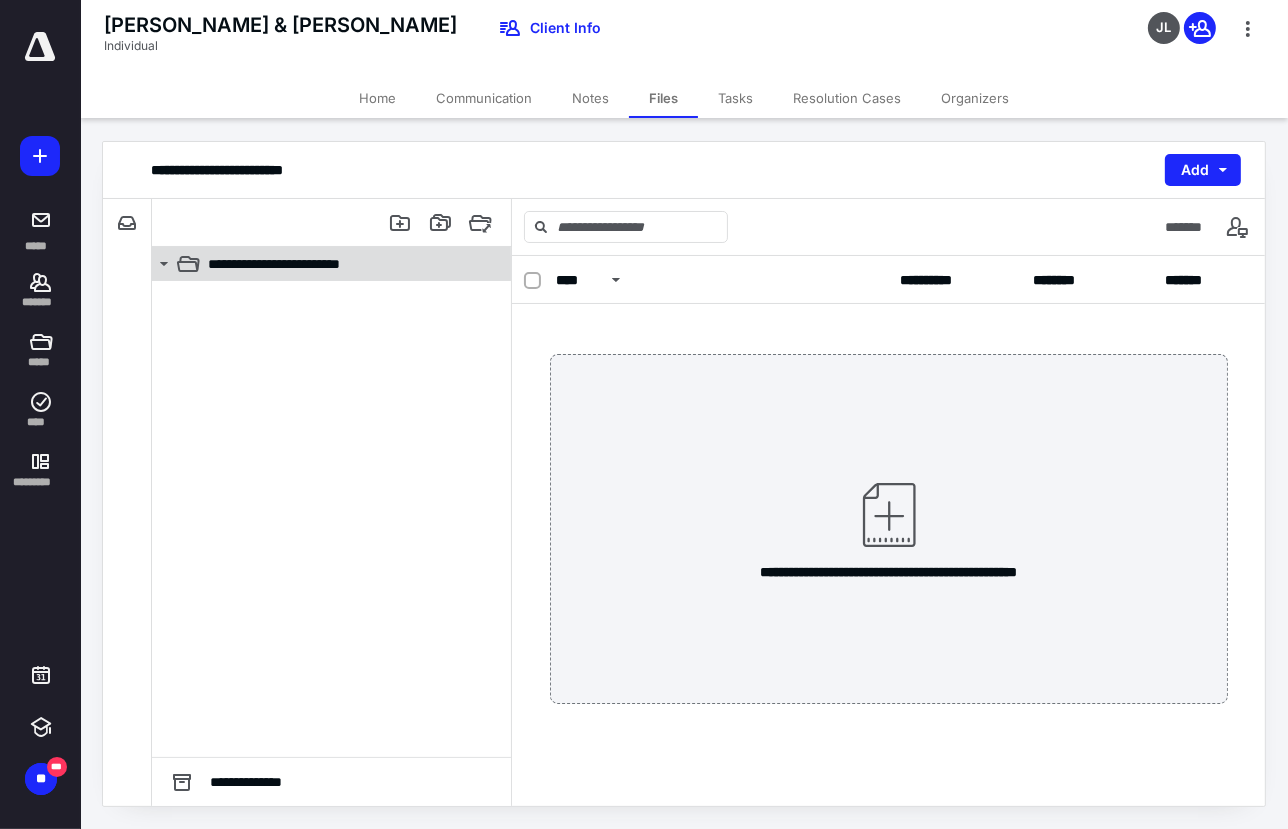 click 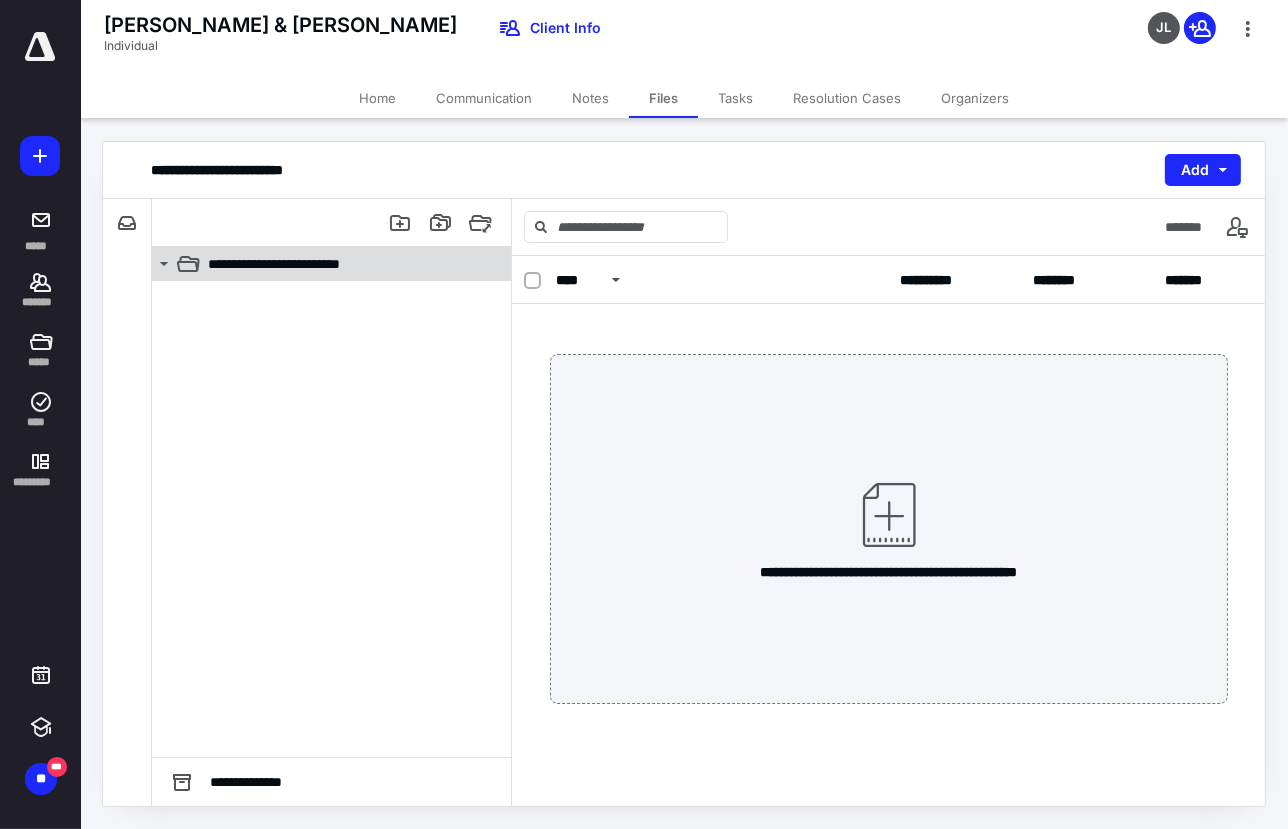 click 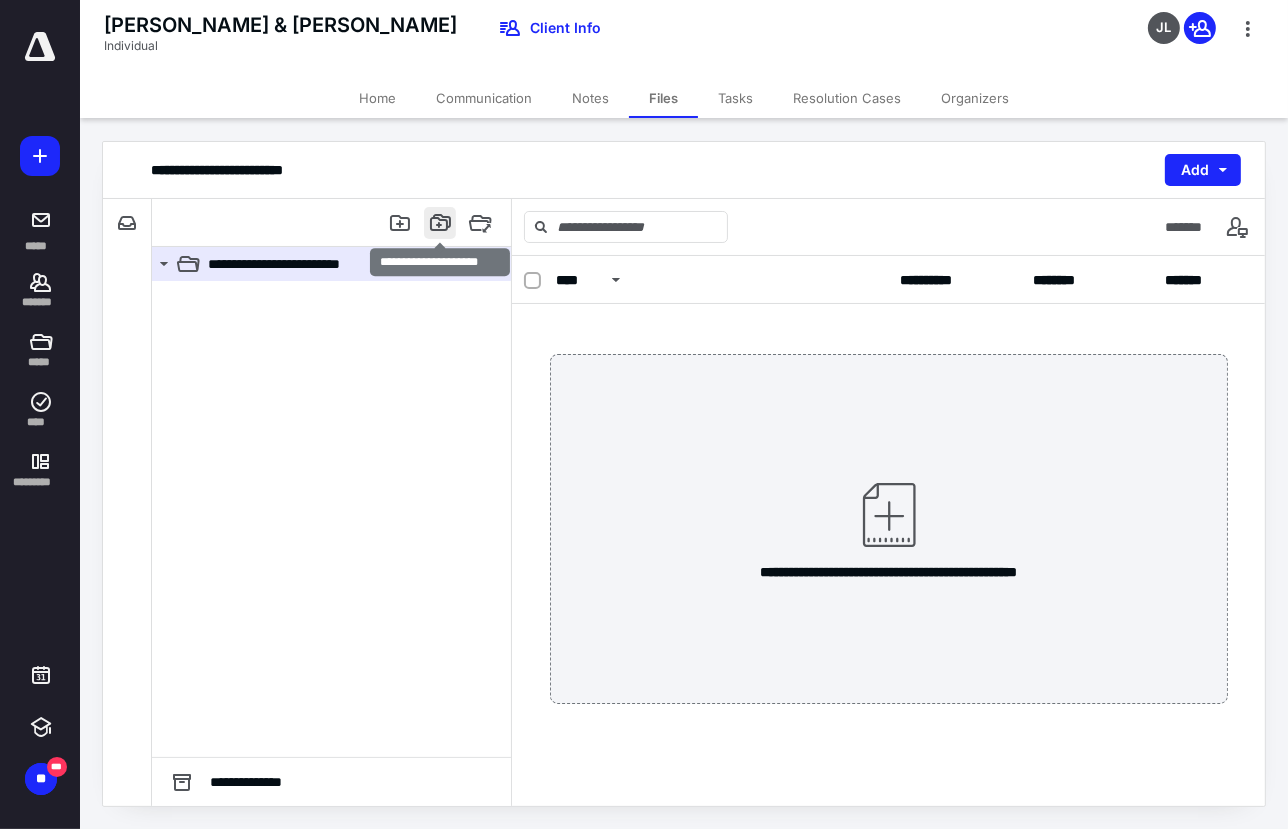click at bounding box center (440, 223) 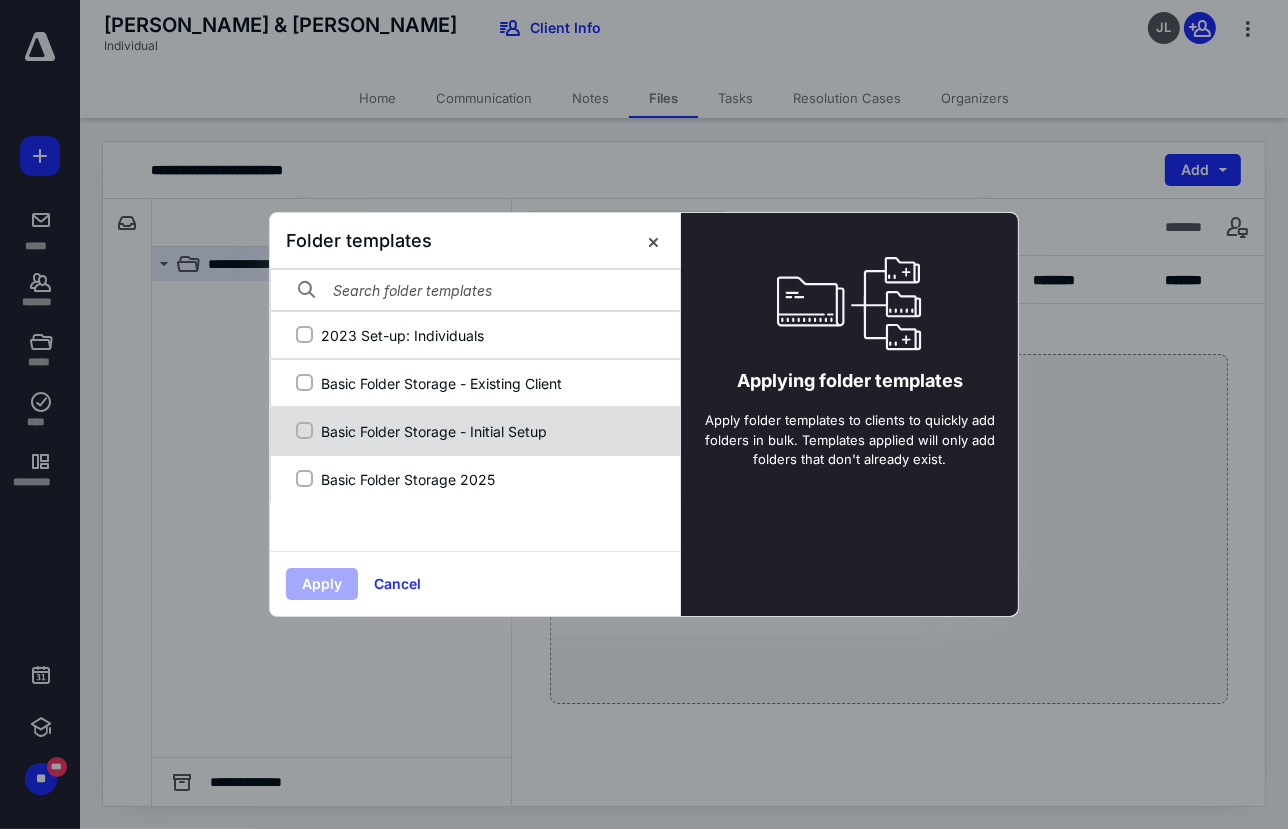 click on "Basic Folder Storage - Initial Setup" at bounding box center (486, 431) 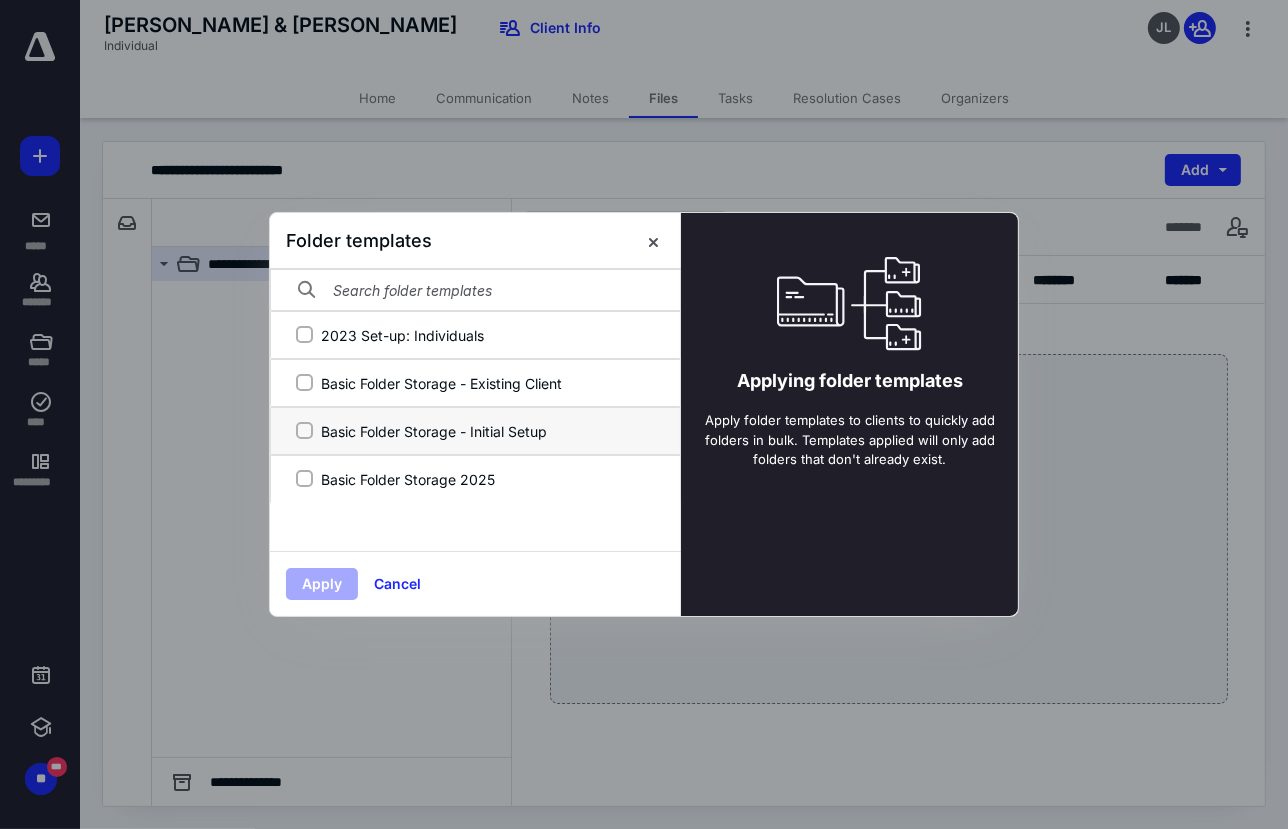click on "Basic Folder Storage - Initial Setup" at bounding box center (304, 431) 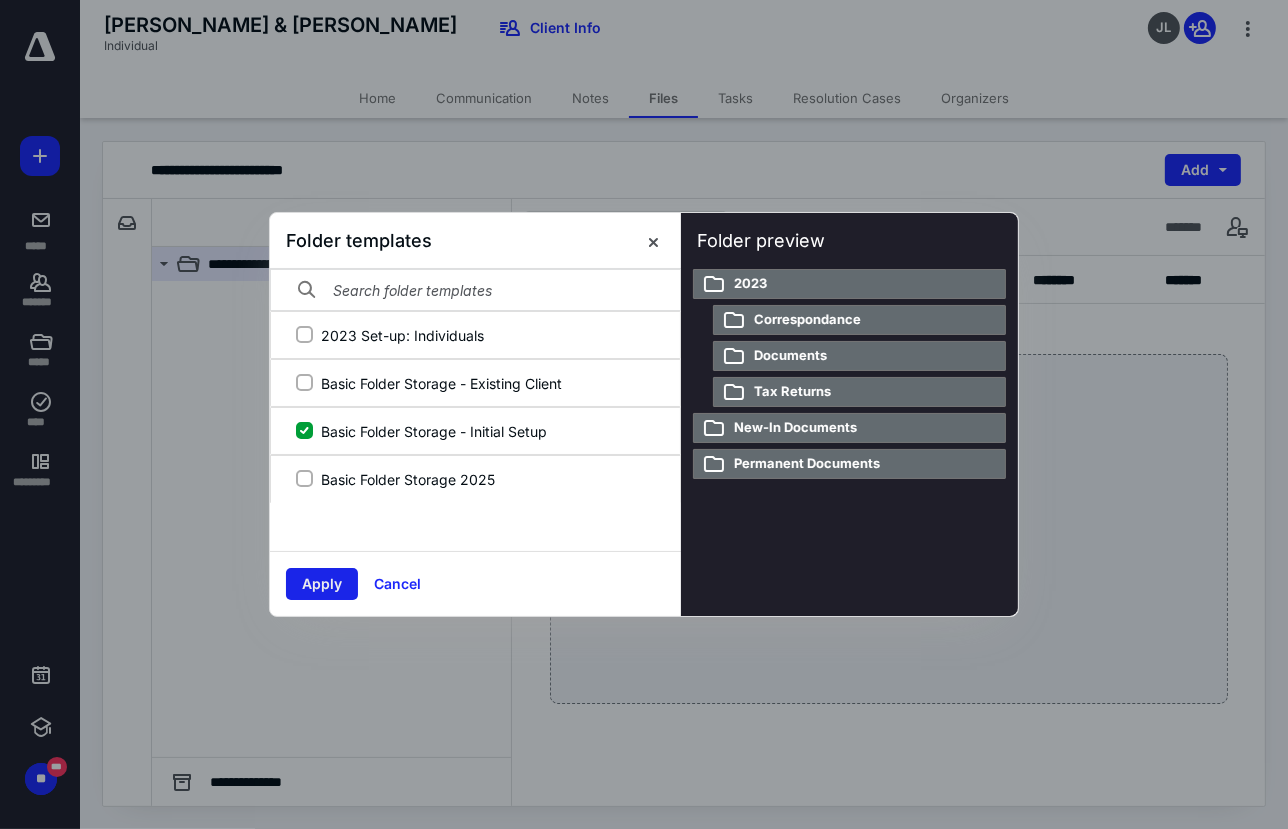 click on "Apply" at bounding box center [322, 584] 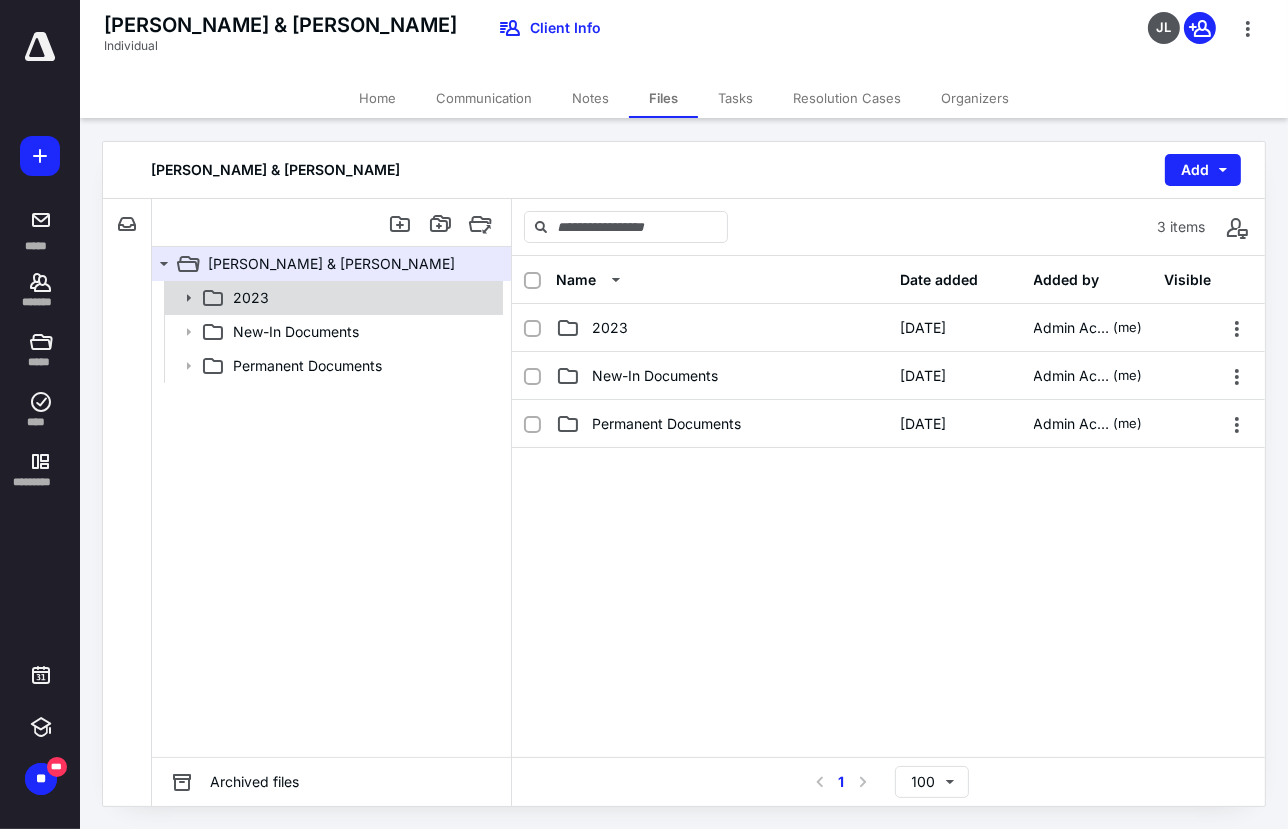 click 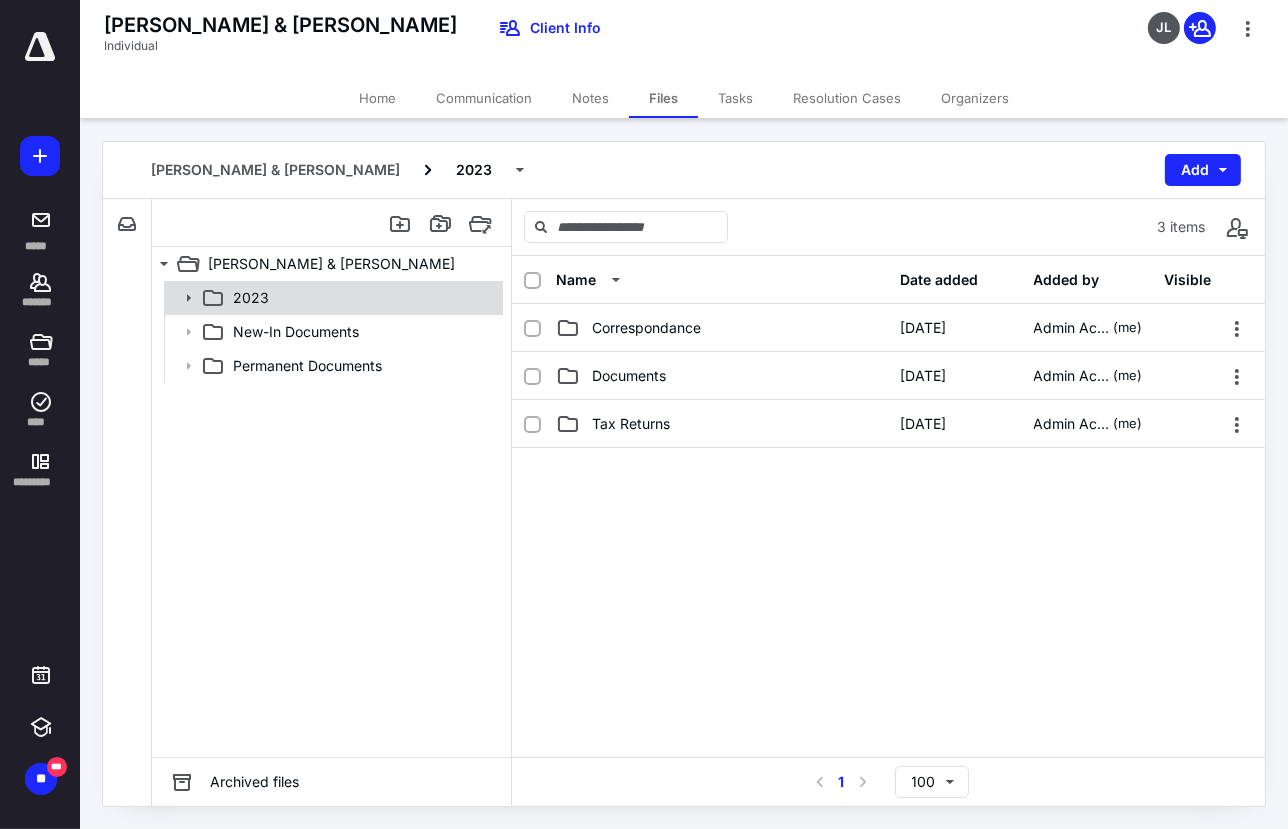click 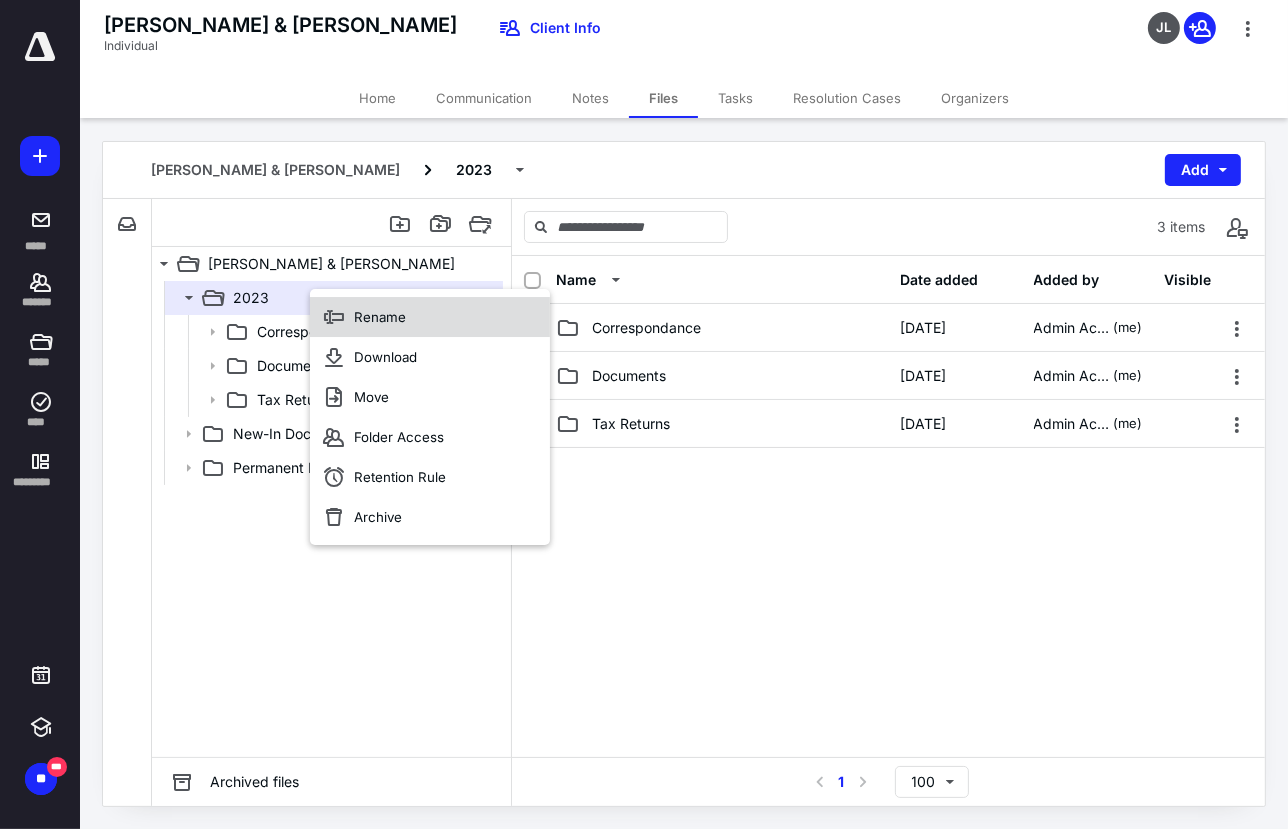 click on "Rename" at bounding box center [380, 317] 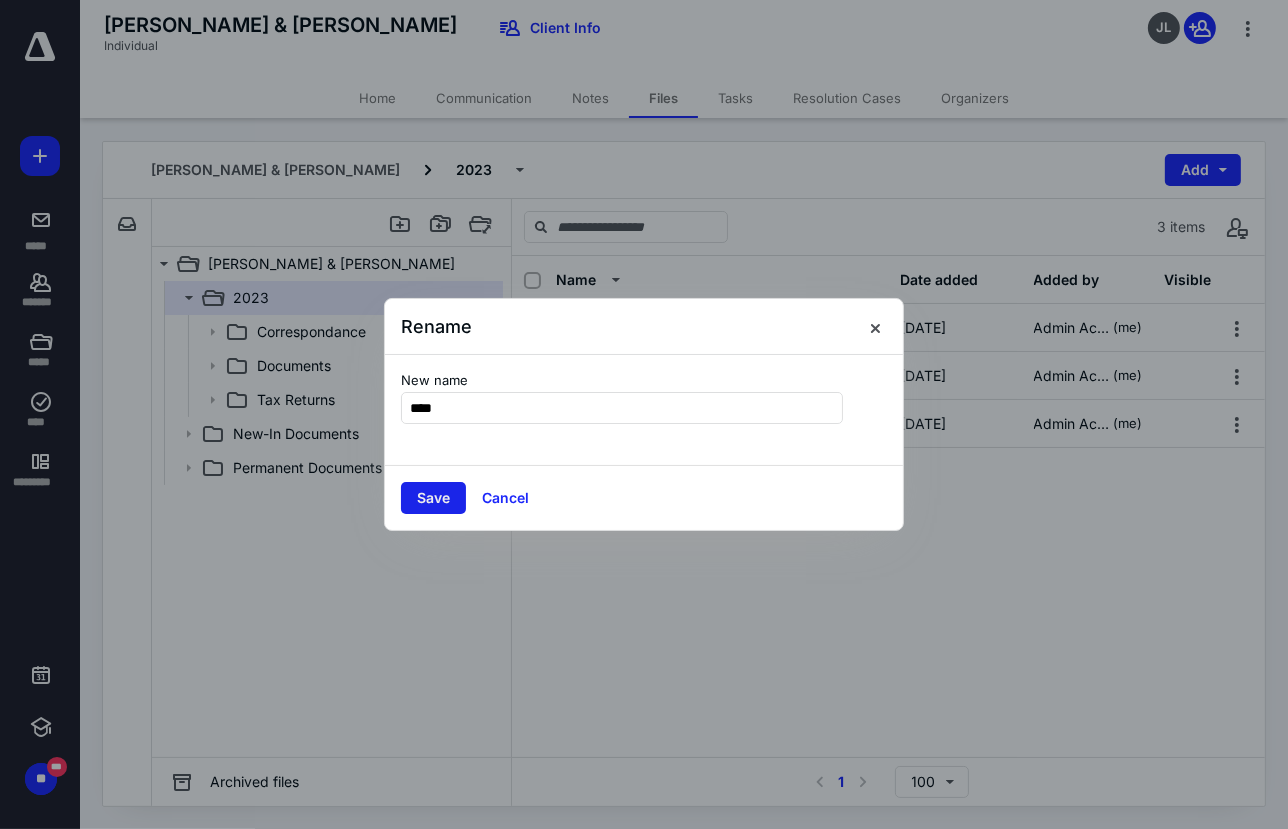 type on "****" 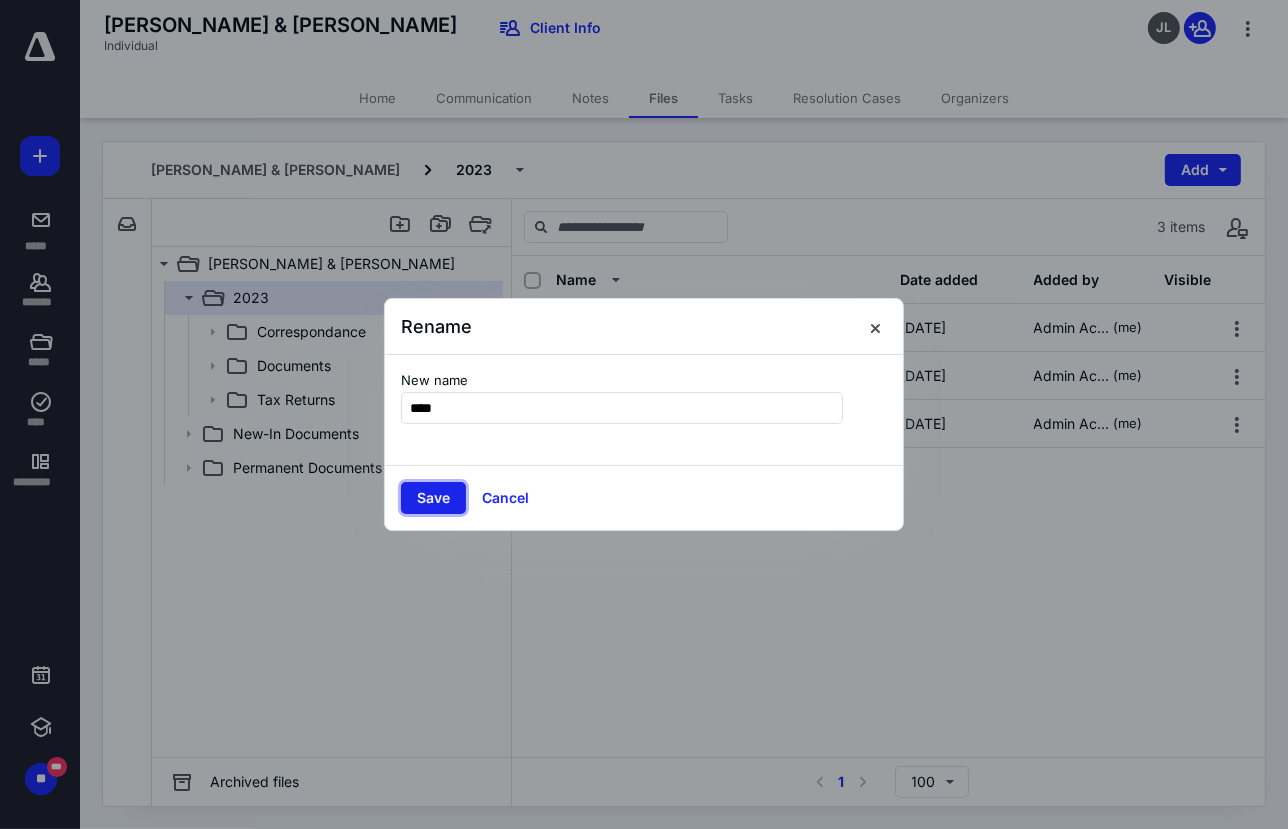 click on "Save" at bounding box center [433, 498] 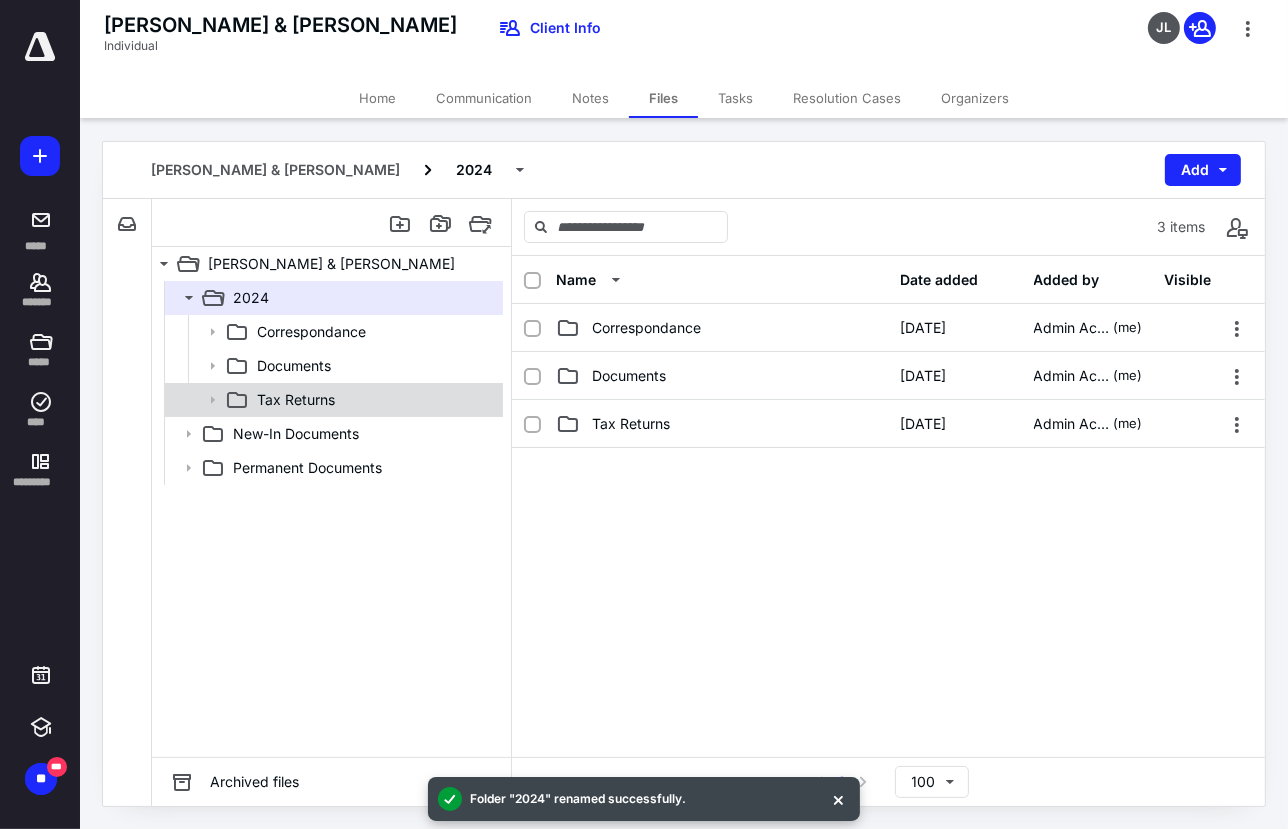 click 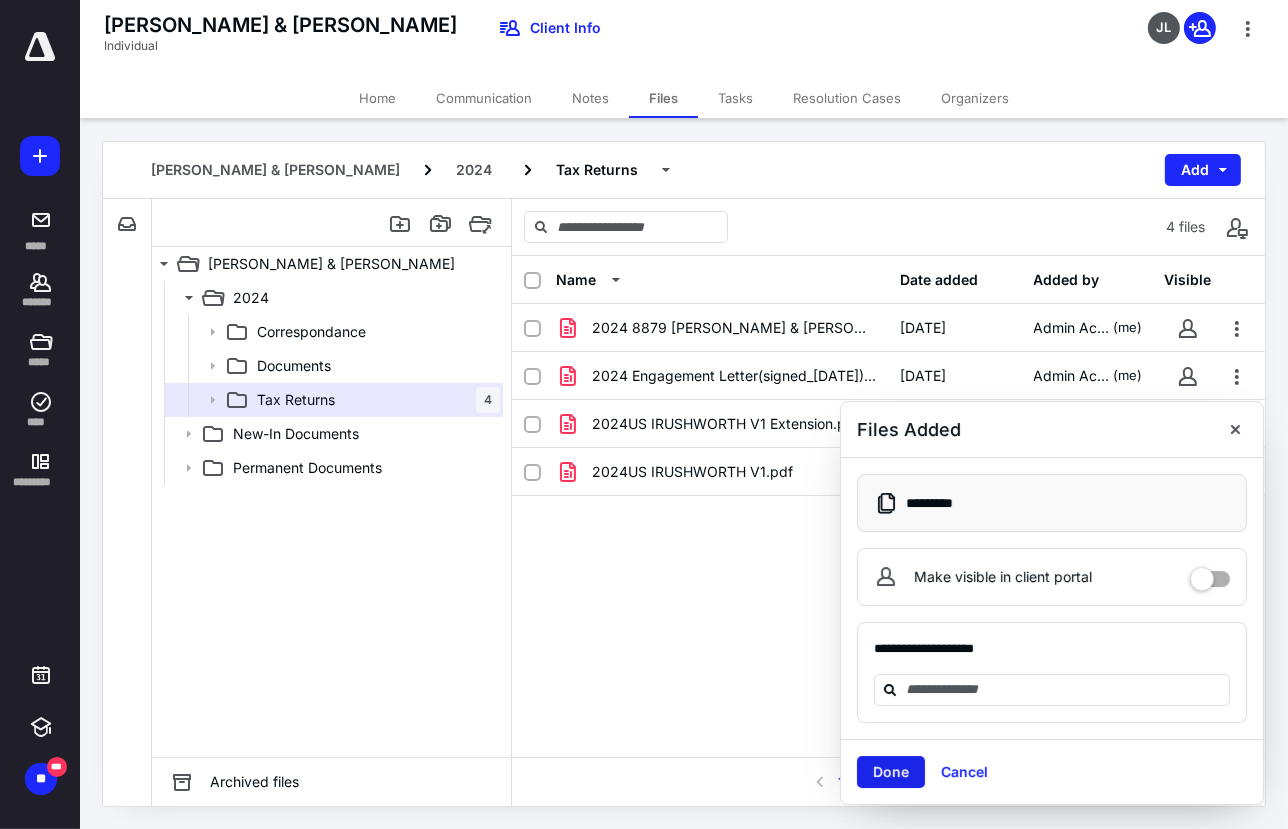 click on "Done" at bounding box center (891, 772) 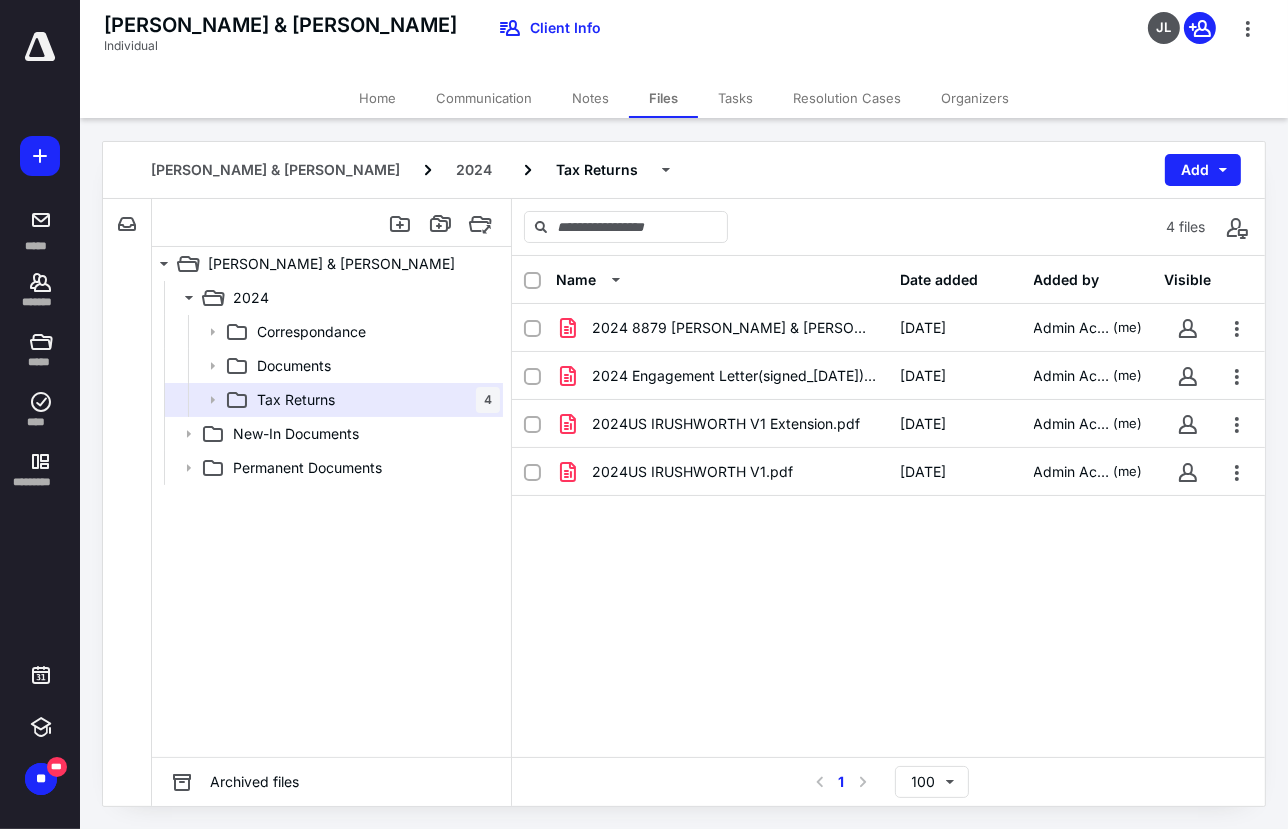 click on "Home" at bounding box center (377, 98) 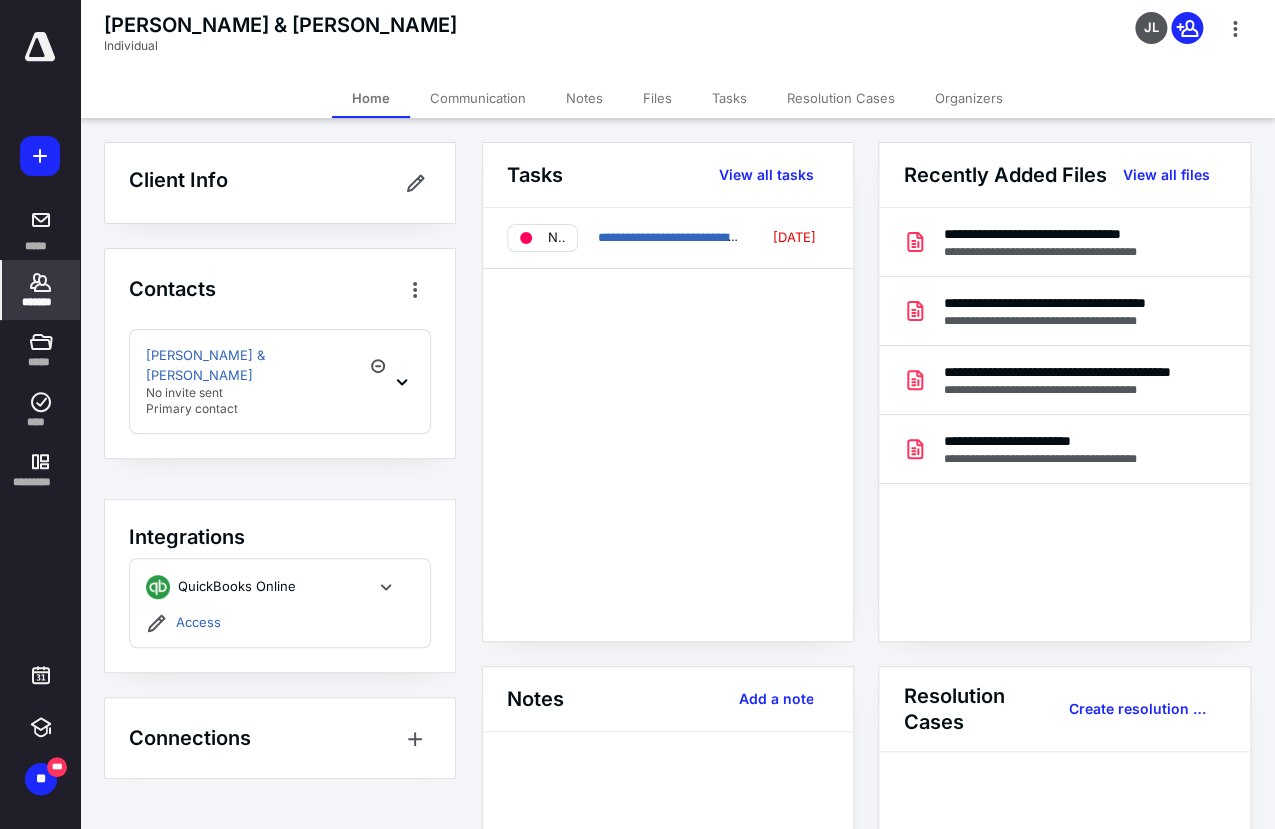 click 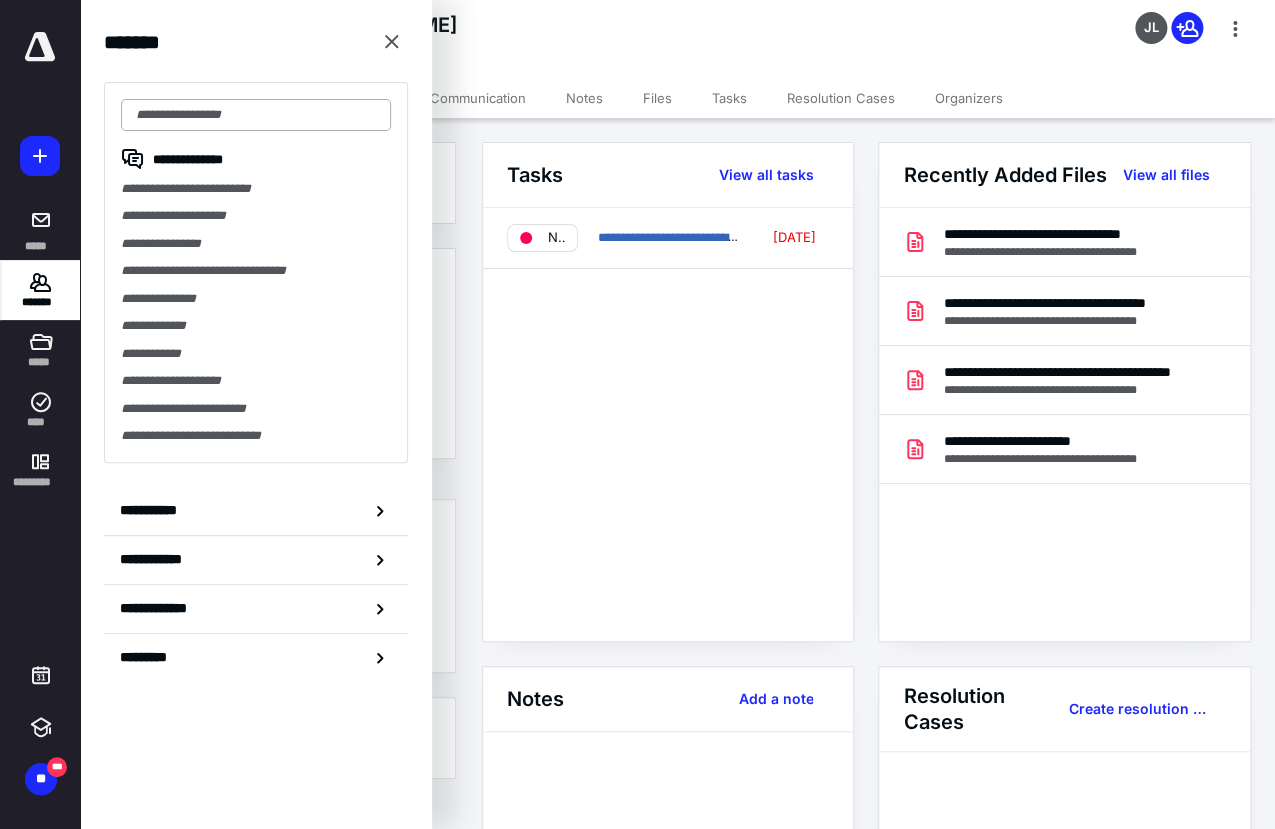 click at bounding box center (256, 115) 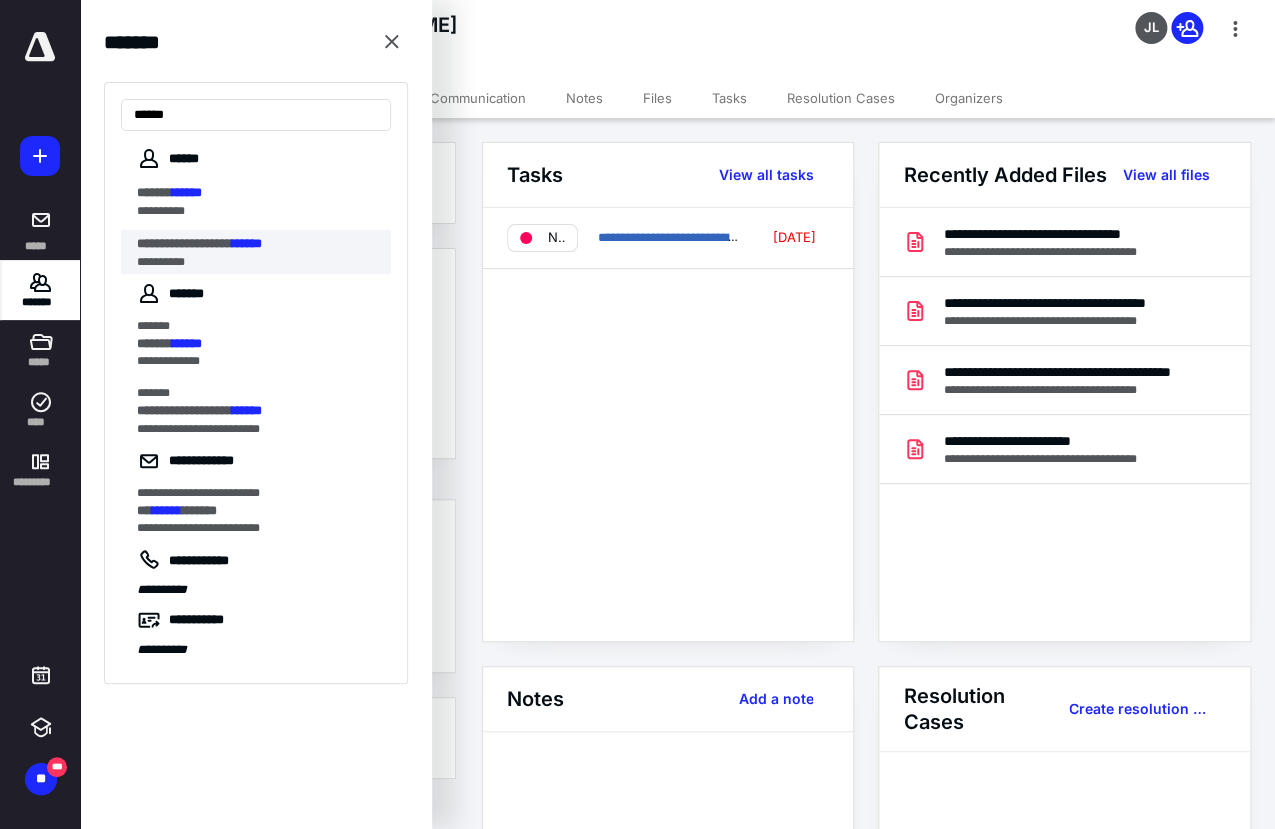 type on "******" 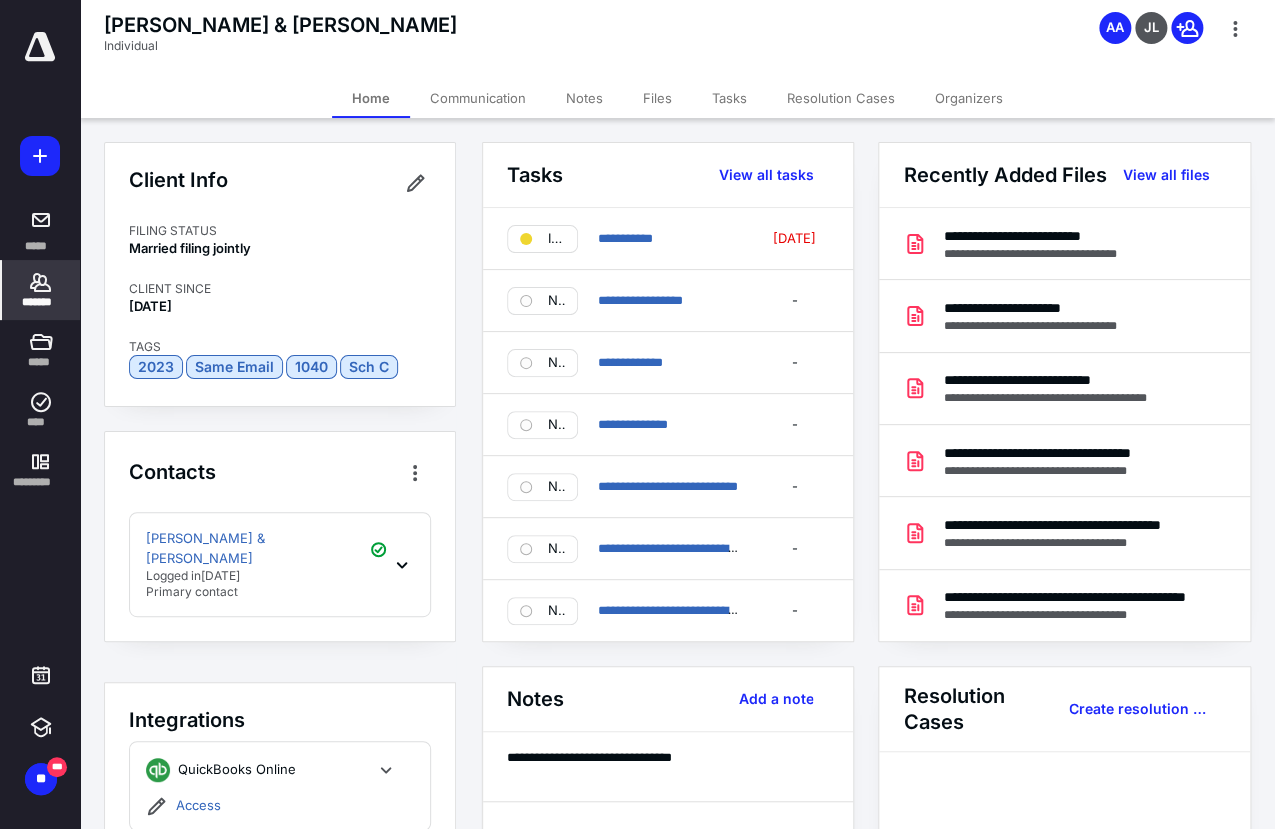 click on "Tasks" at bounding box center (729, 98) 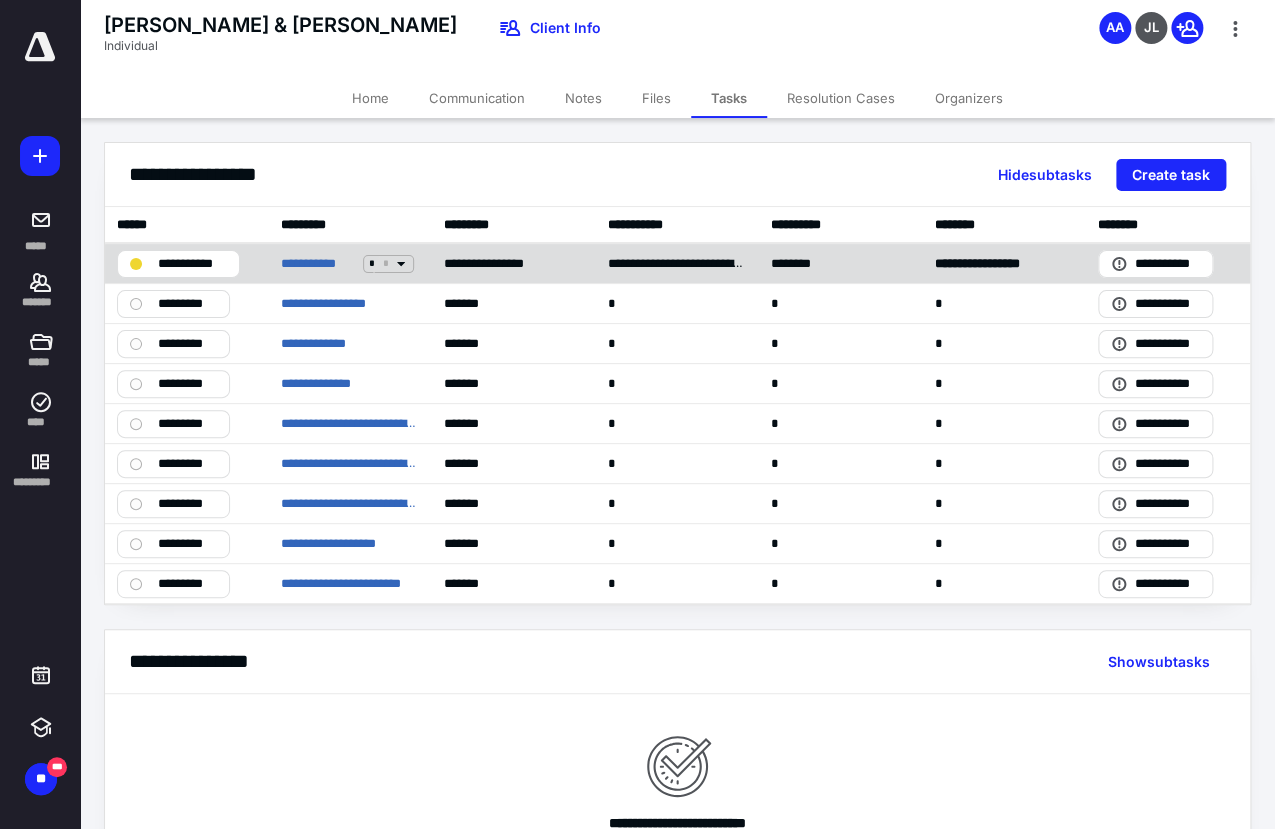 click on "**********" at bounding box center [178, 264] 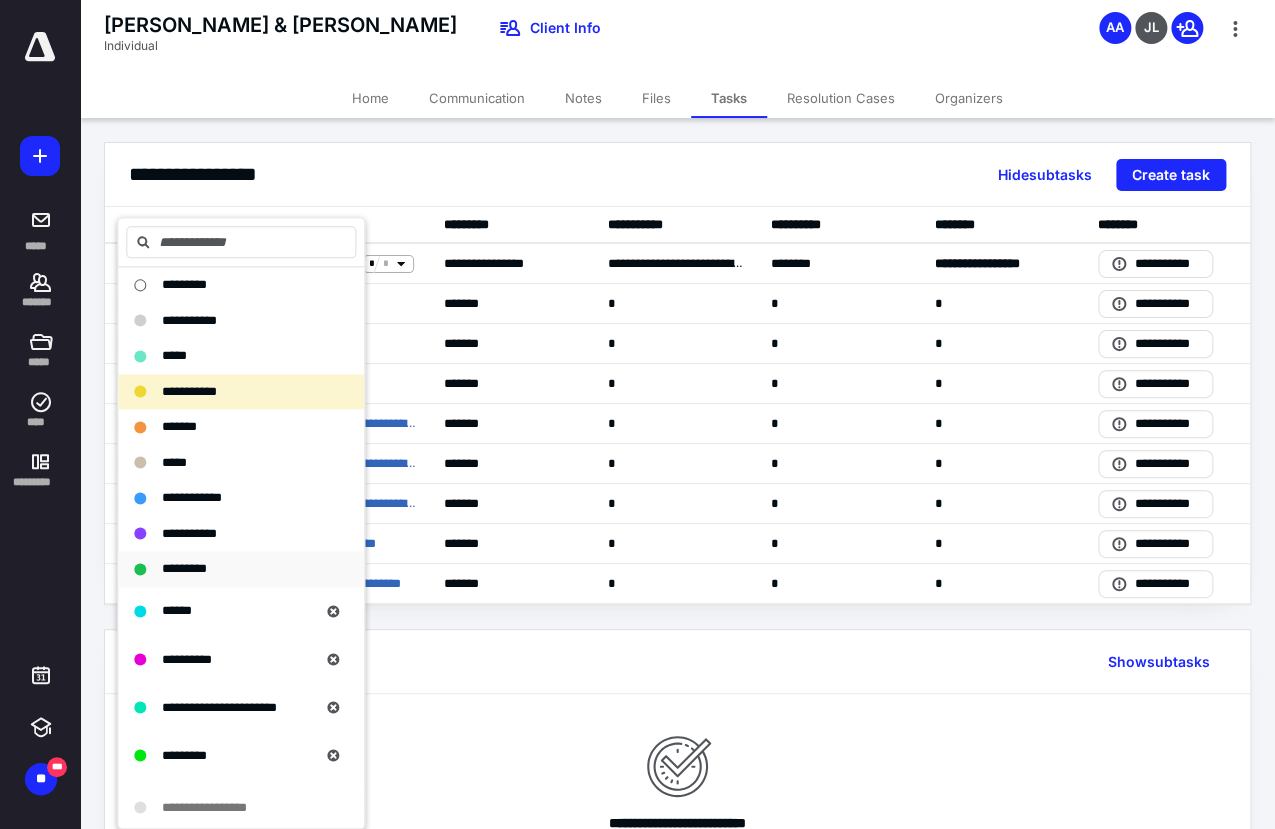 click on "*********" at bounding box center [184, 568] 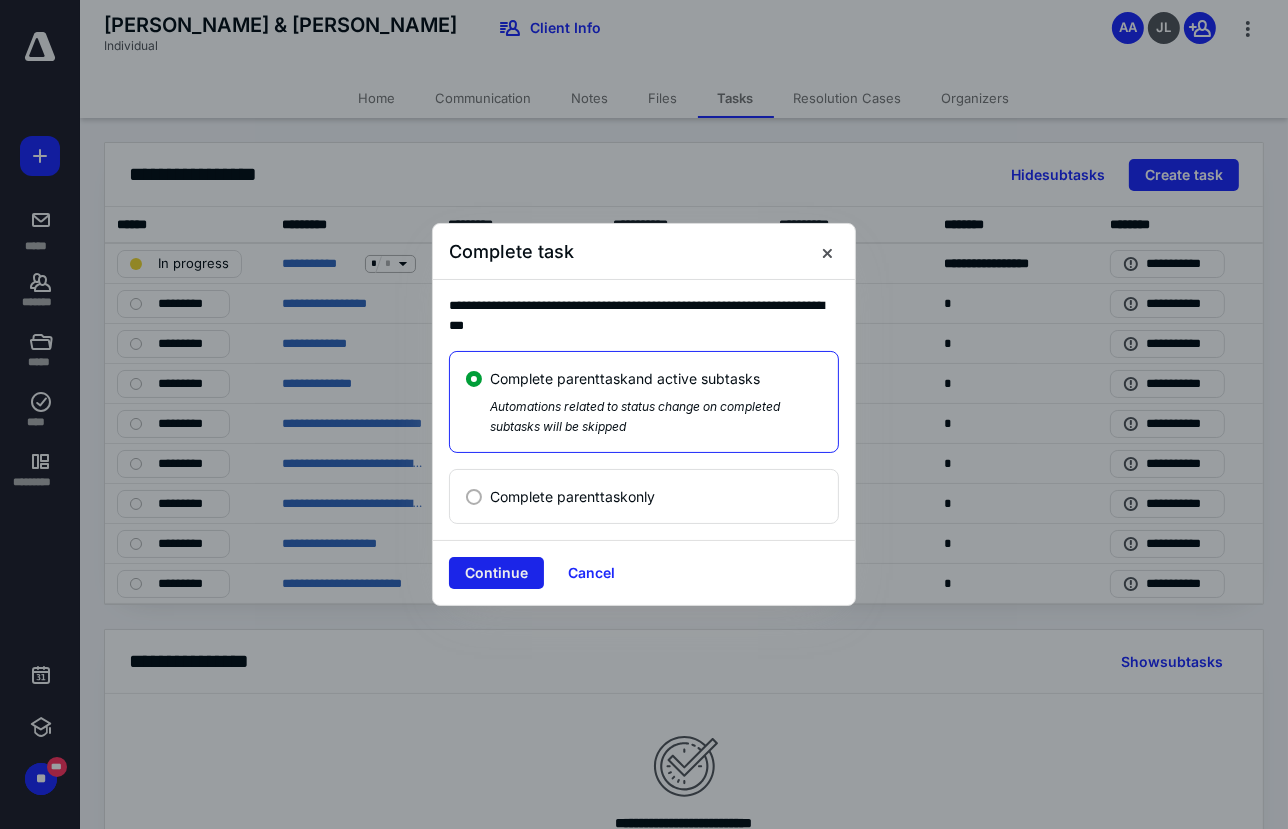 click on "Continue" at bounding box center (496, 573) 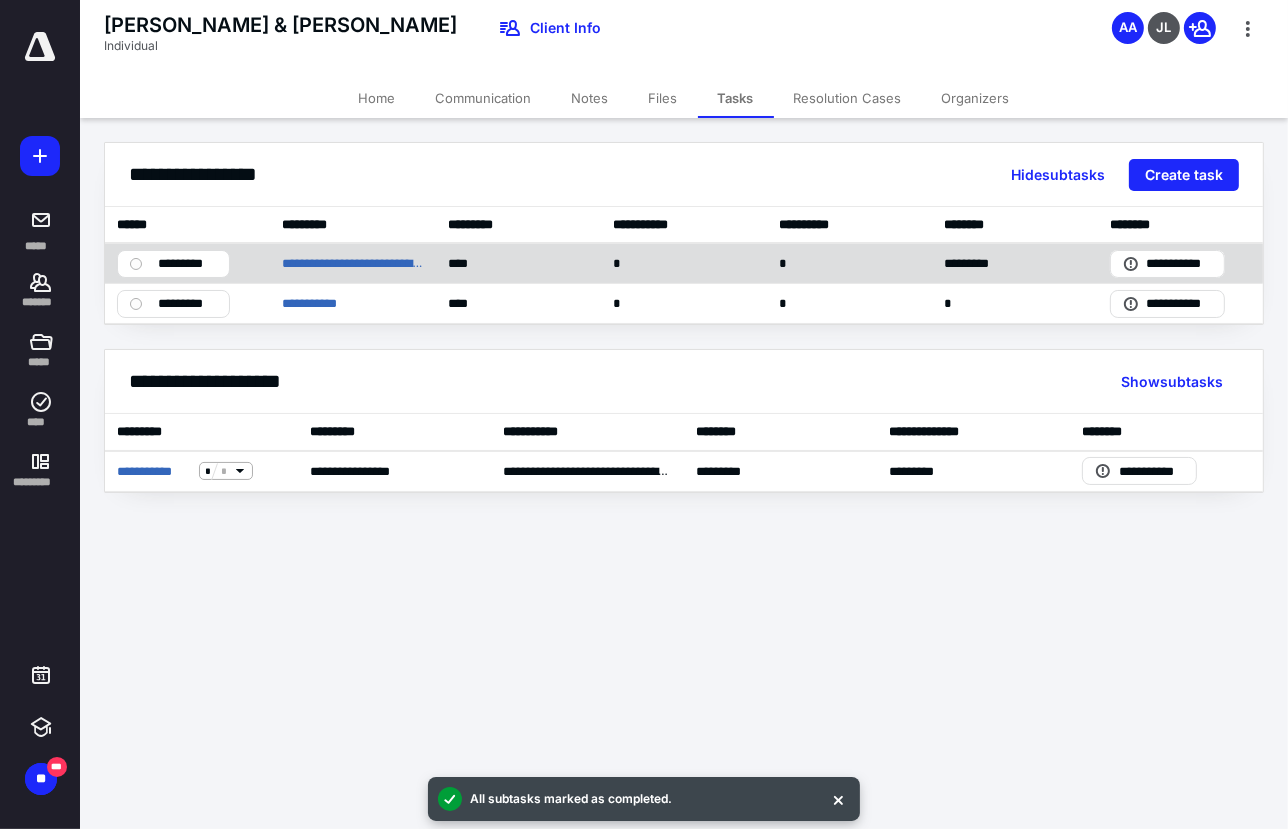 click on "*********" at bounding box center (187, 263) 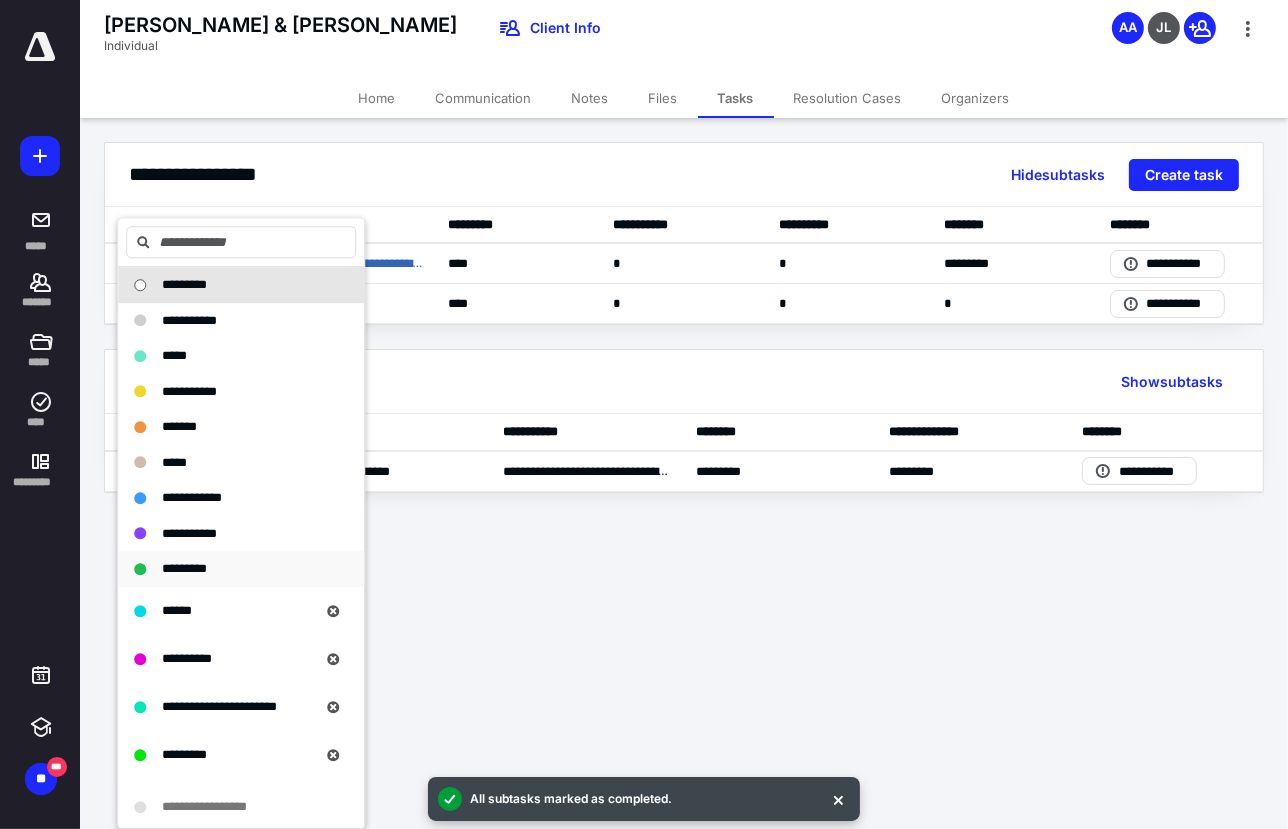 click on "*********" at bounding box center [184, 568] 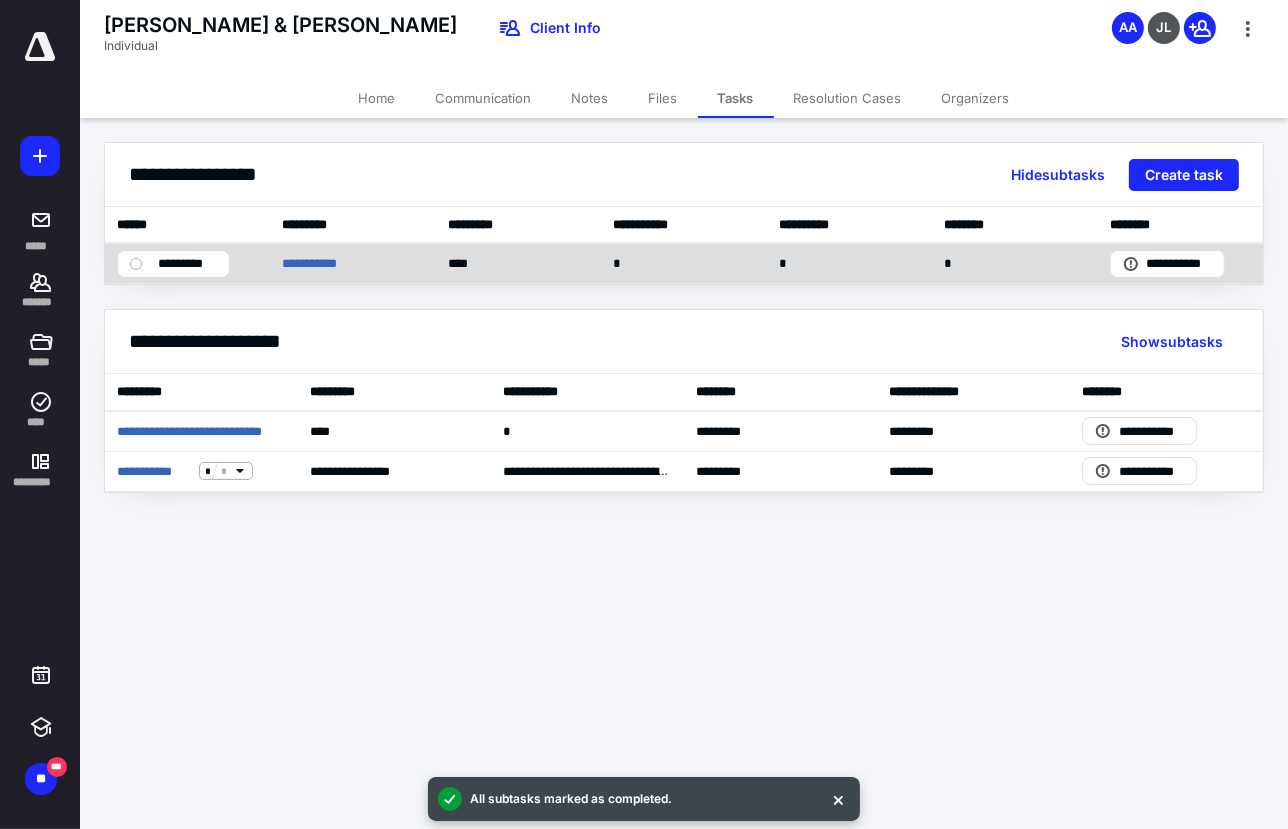 click on "*********" at bounding box center (187, 263) 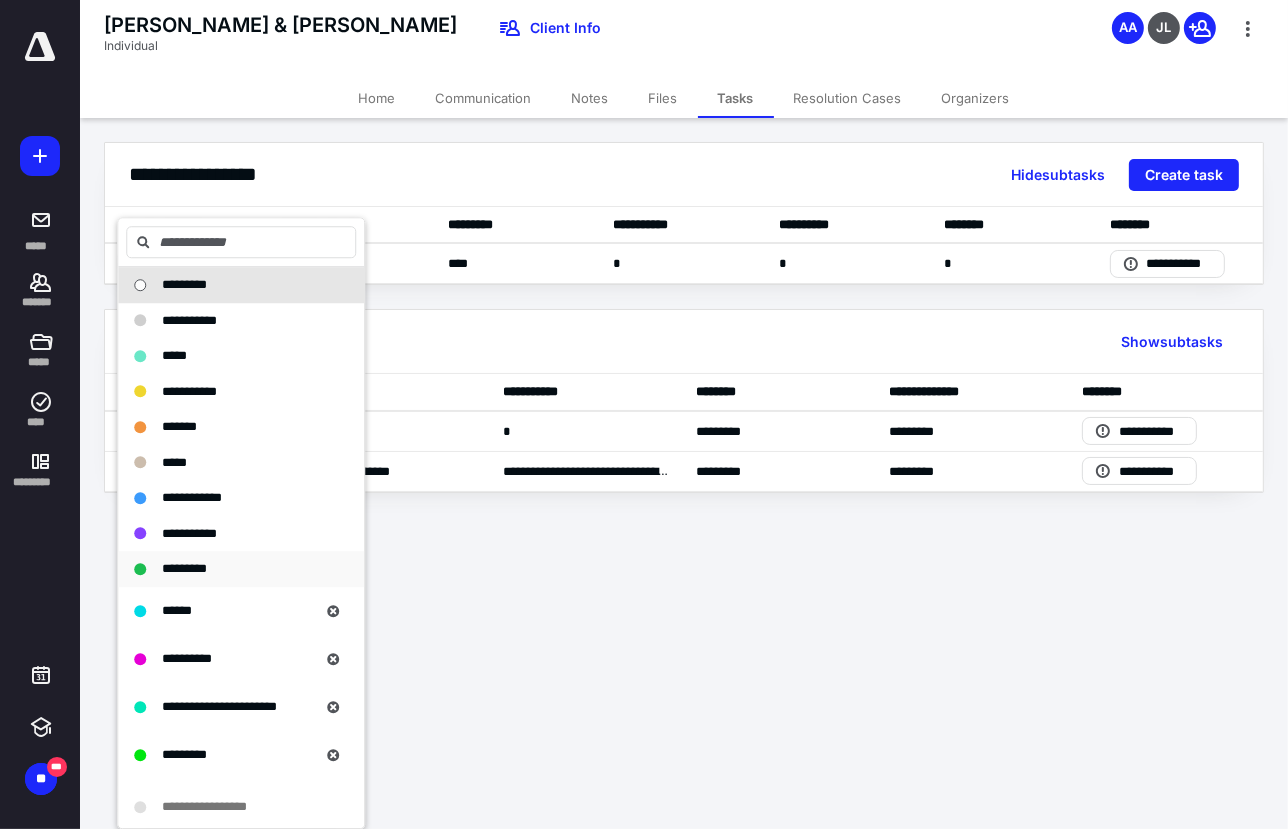 click on "*********" at bounding box center (184, 568) 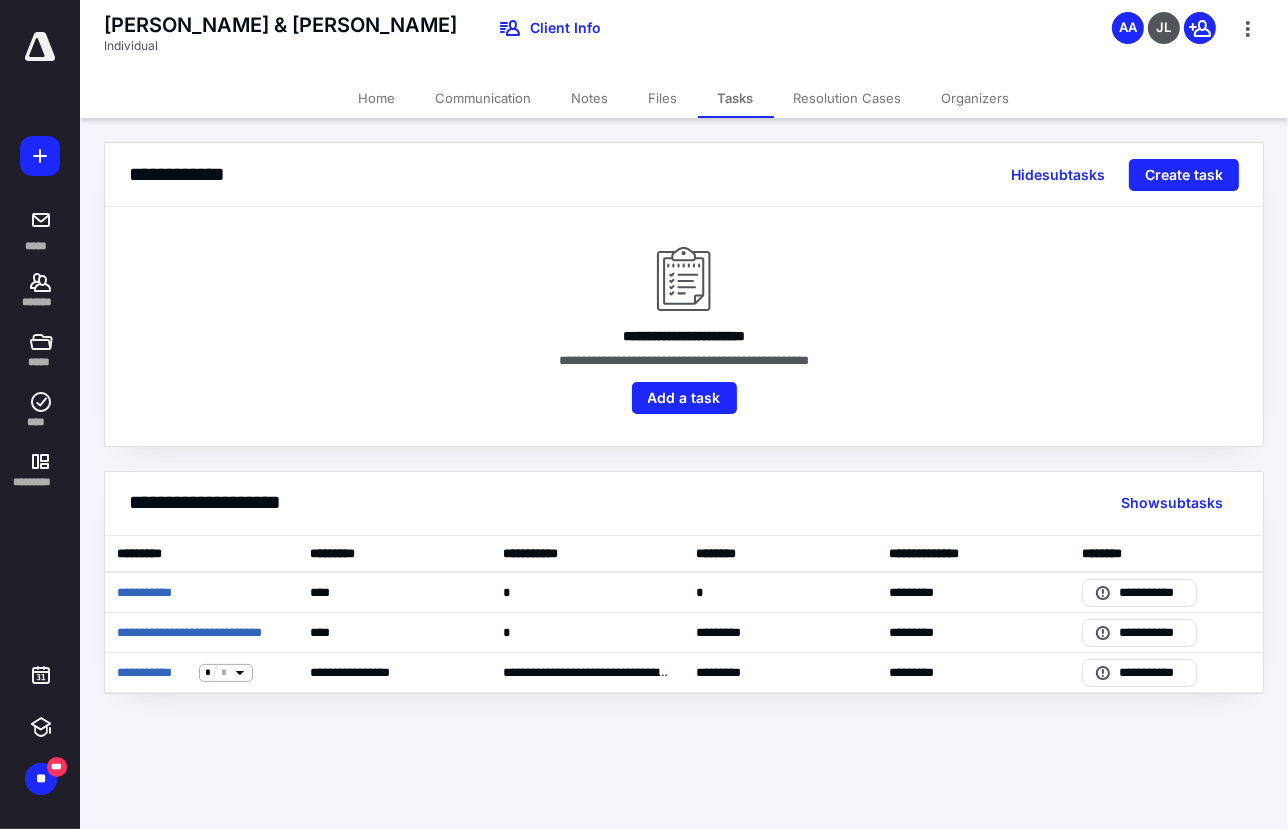 click on "Files" at bounding box center (663, 98) 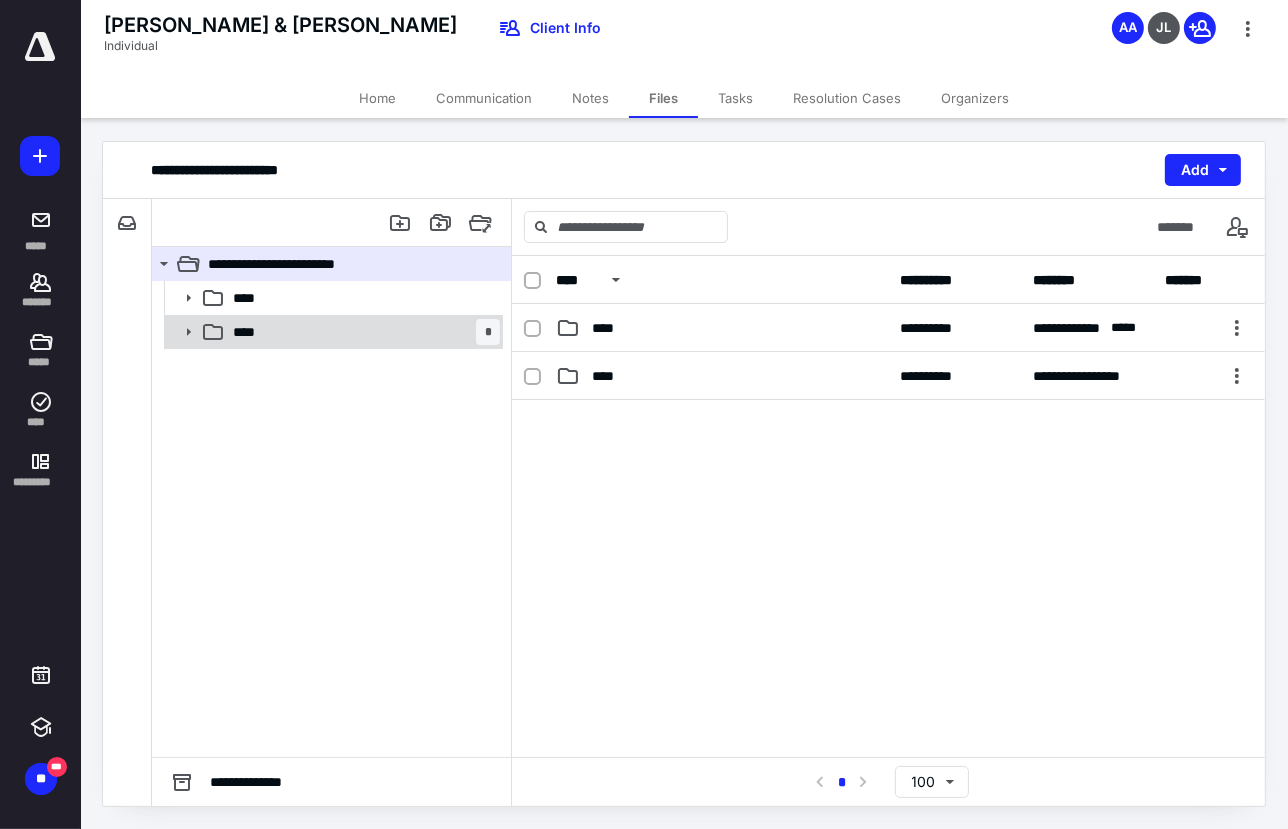 click 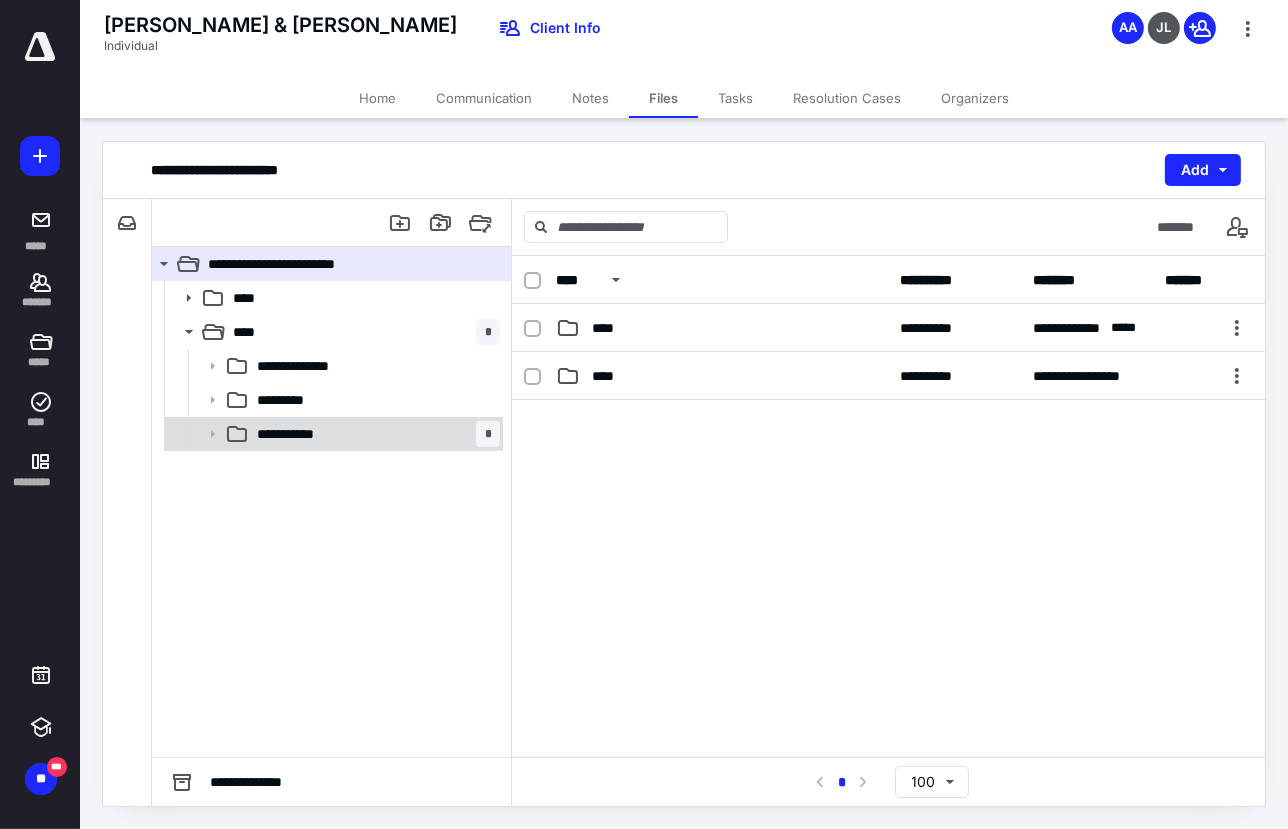 click 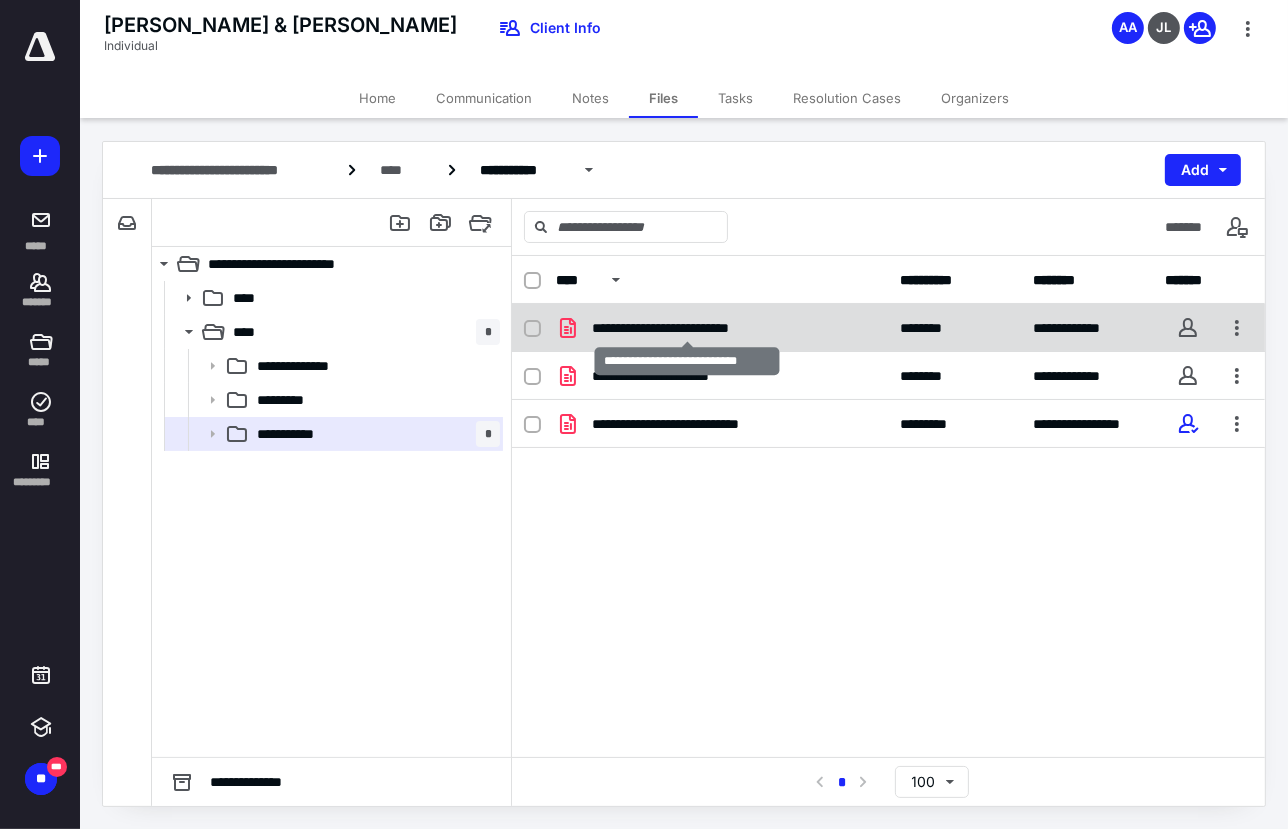 click on "**********" at bounding box center (687, 328) 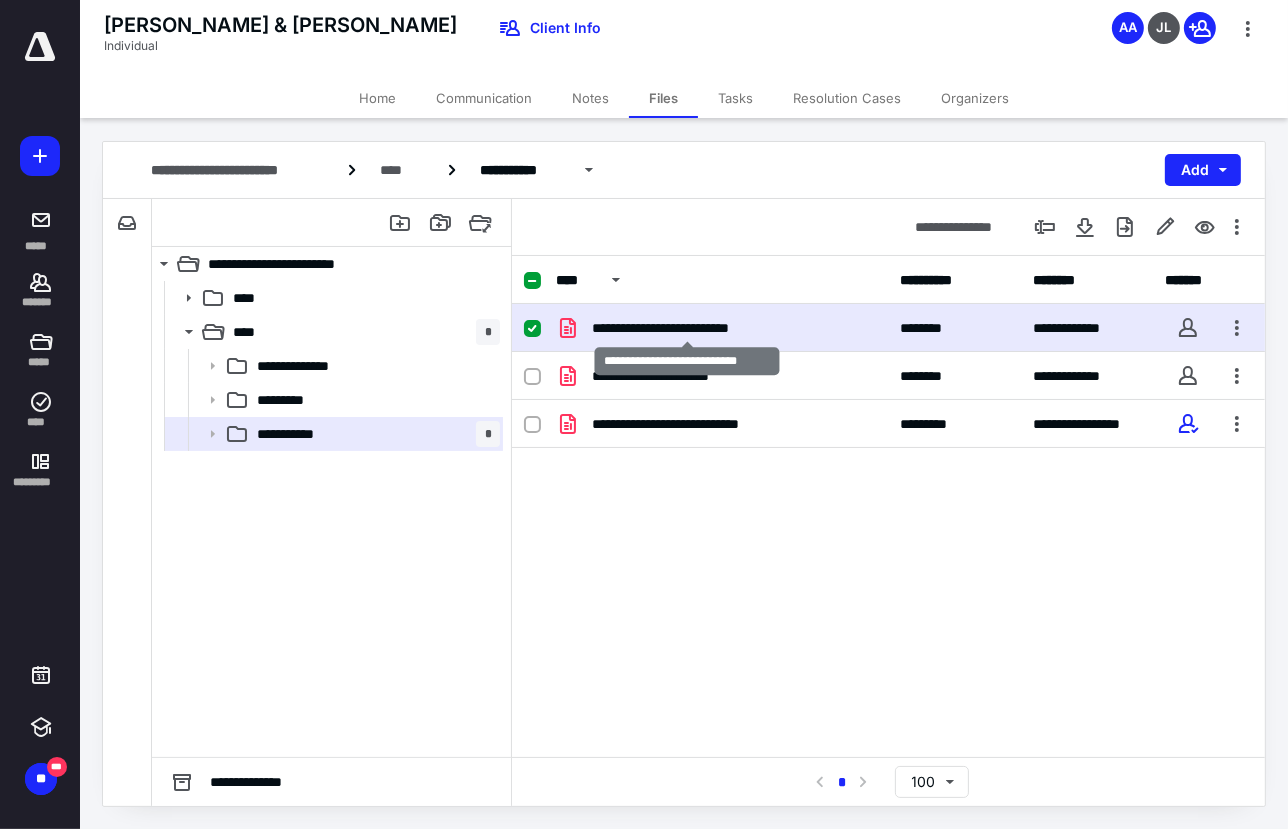 click on "**********" at bounding box center (687, 328) 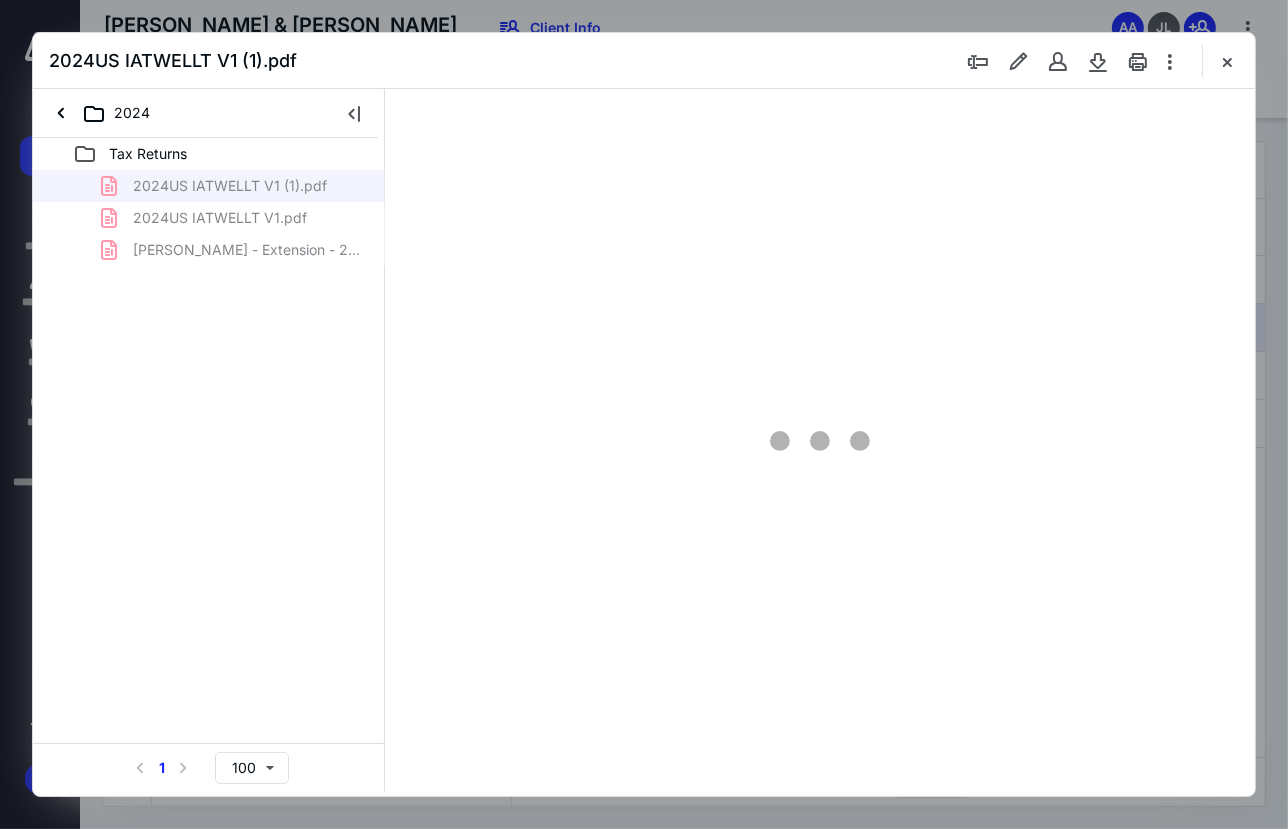 scroll, scrollTop: 0, scrollLeft: 0, axis: both 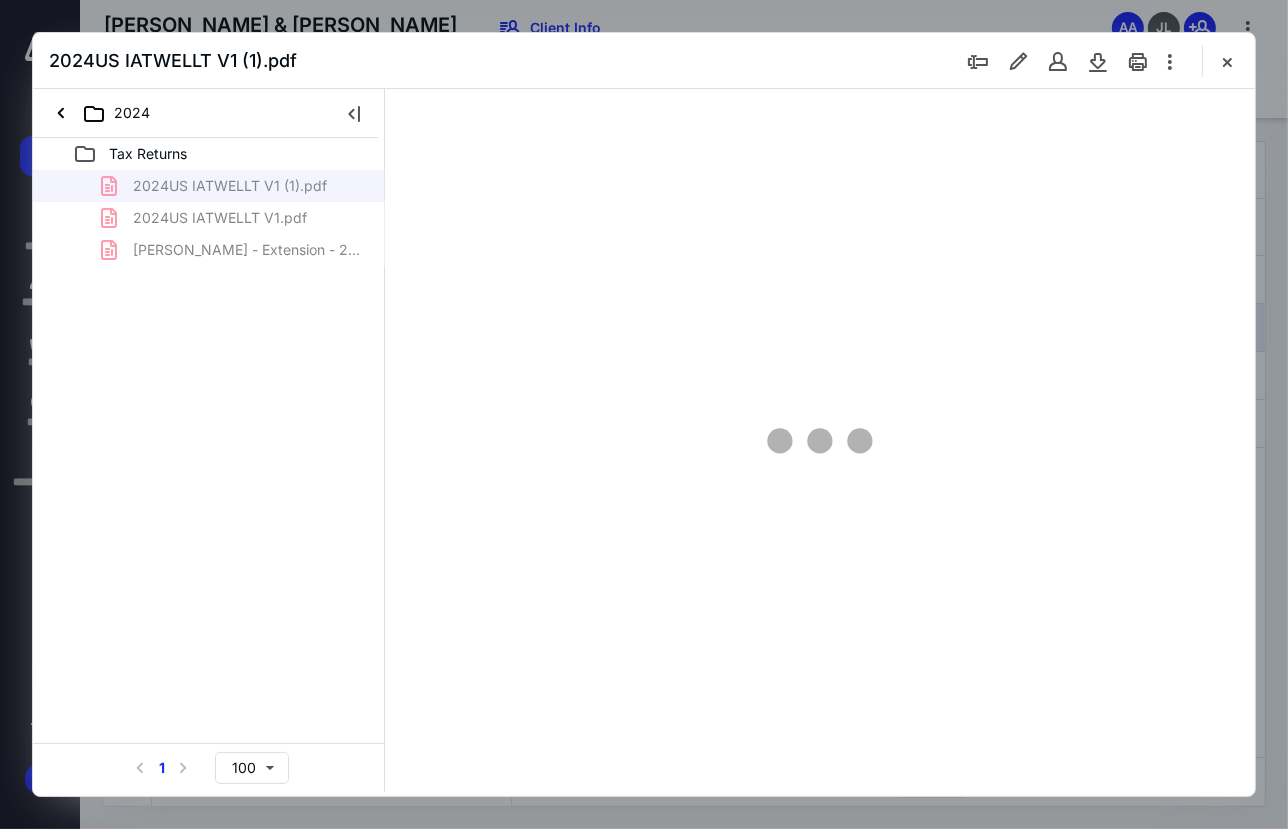 type on "75" 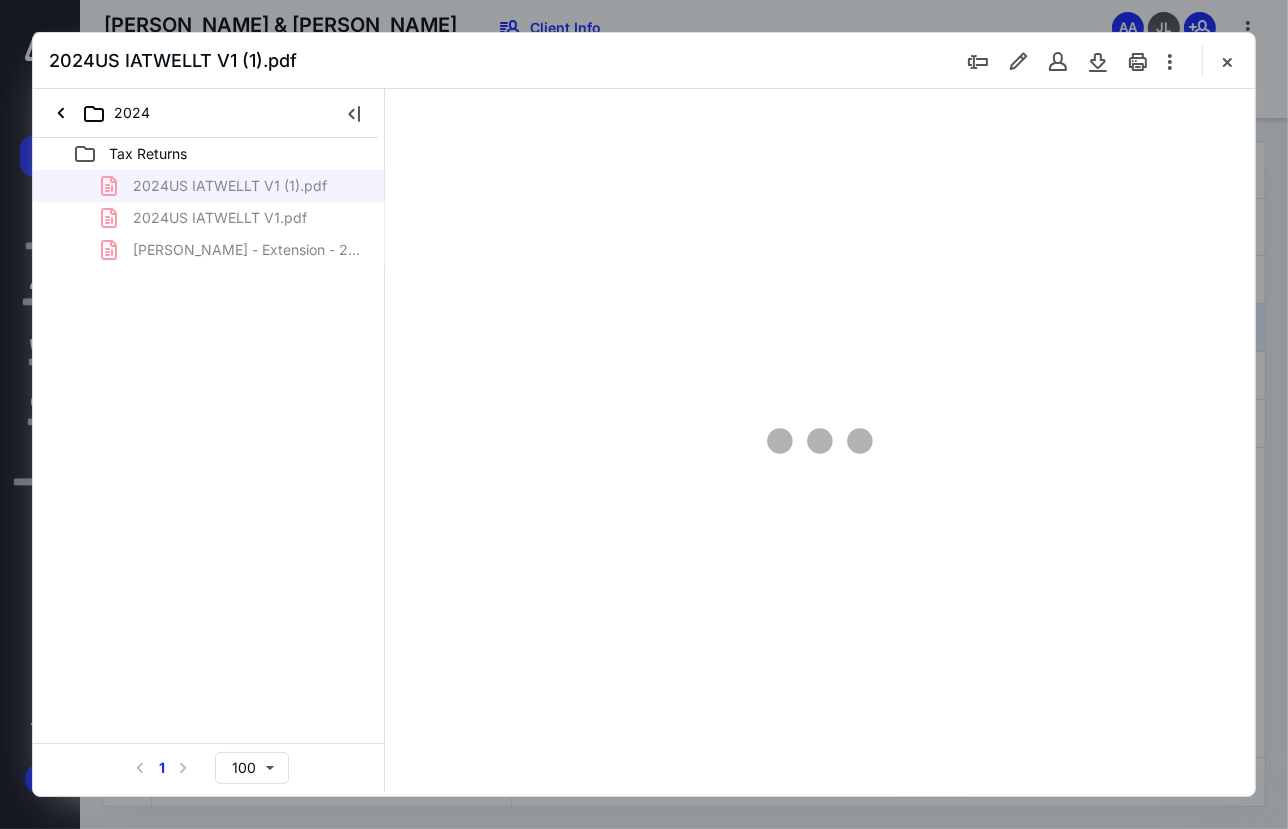 scroll, scrollTop: 107, scrollLeft: 0, axis: vertical 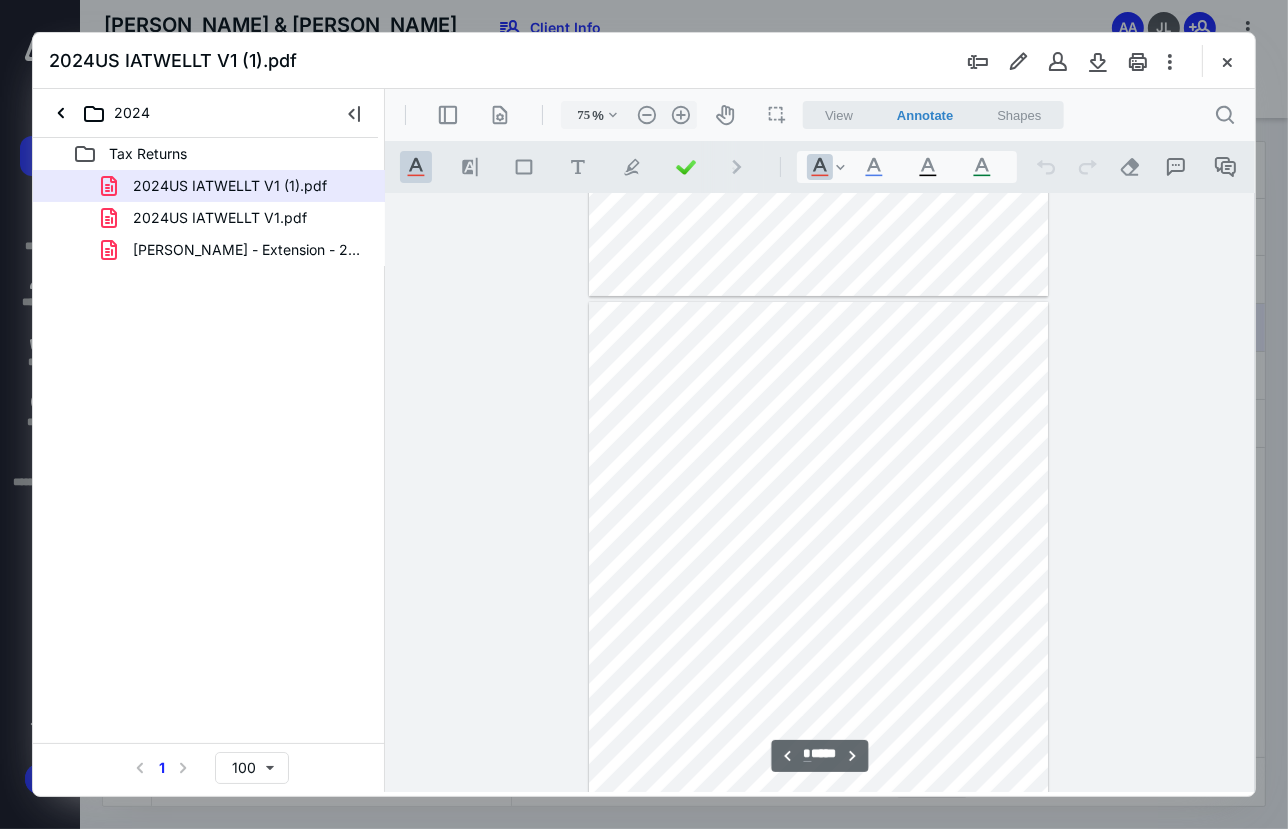 type on "*" 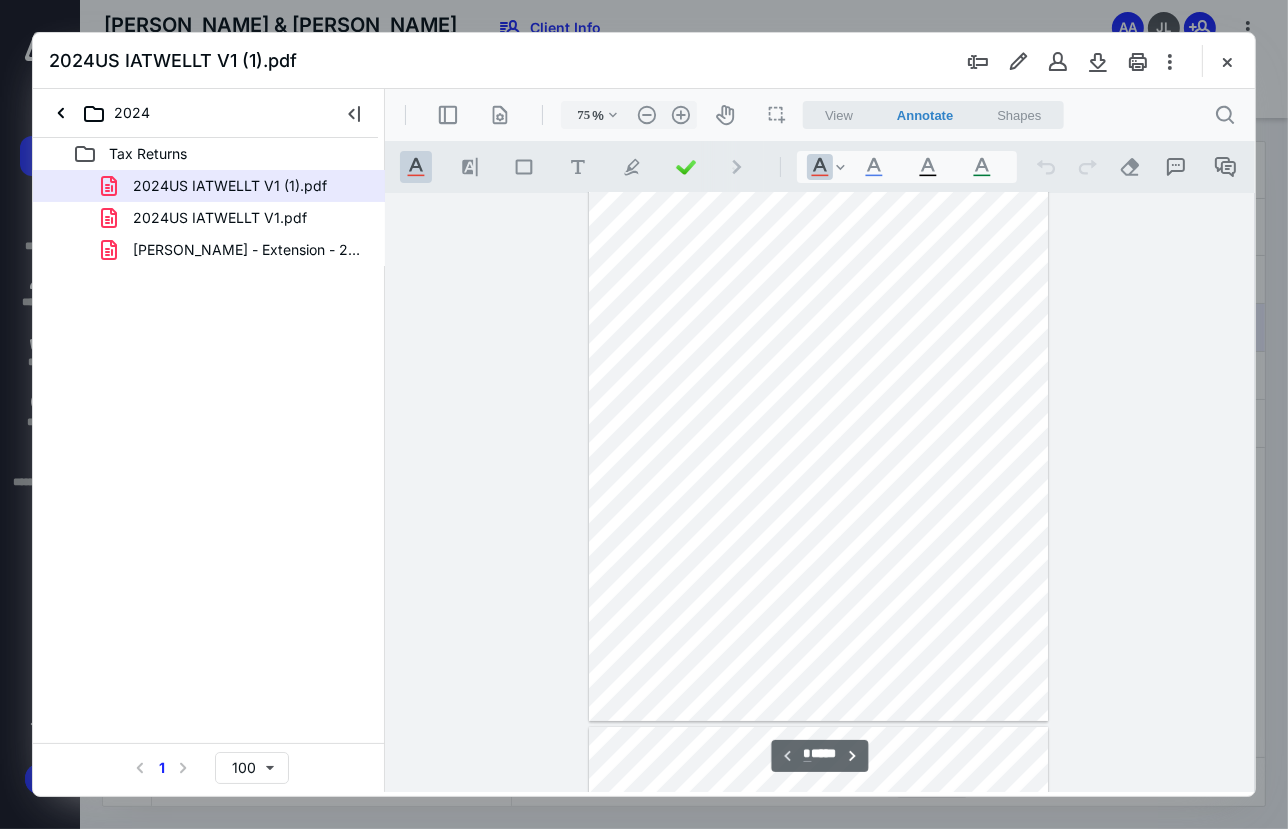 scroll, scrollTop: 0, scrollLeft: 0, axis: both 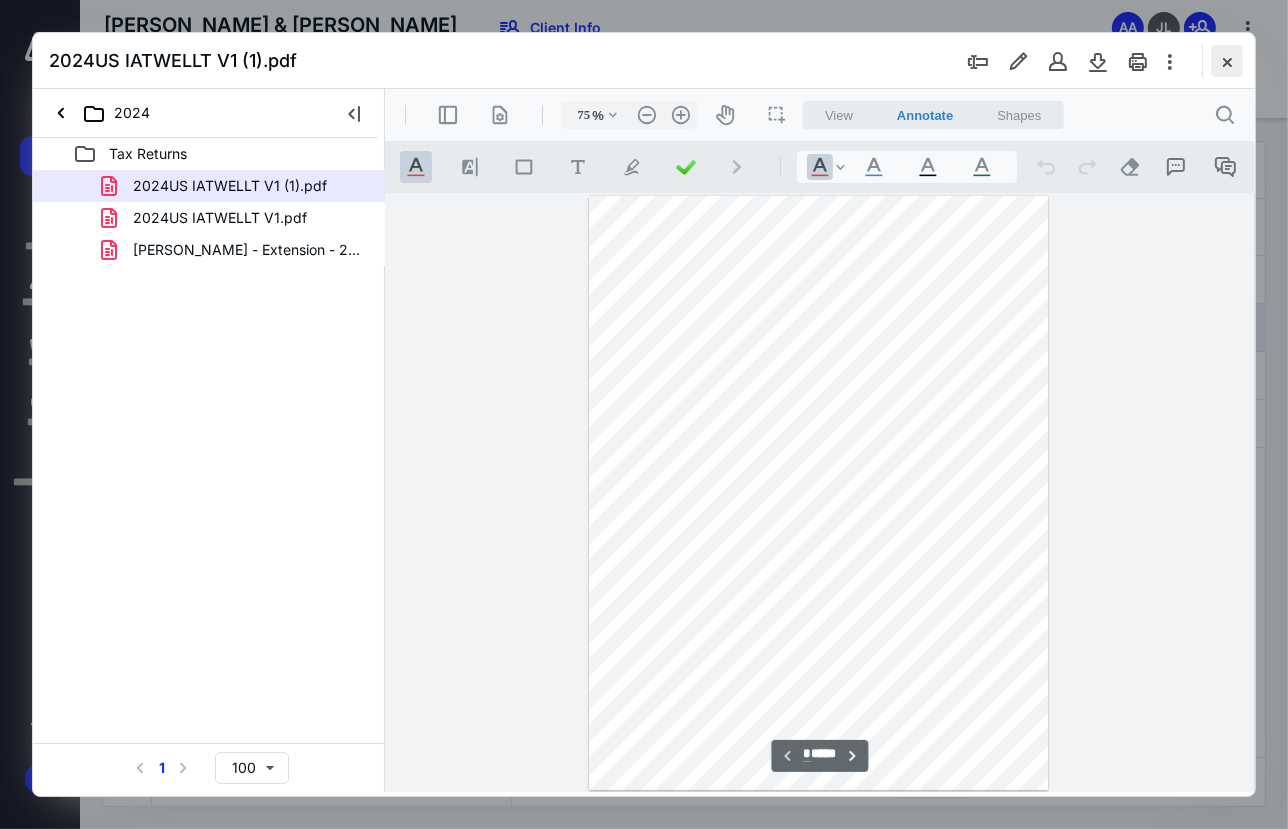 click at bounding box center [1227, 61] 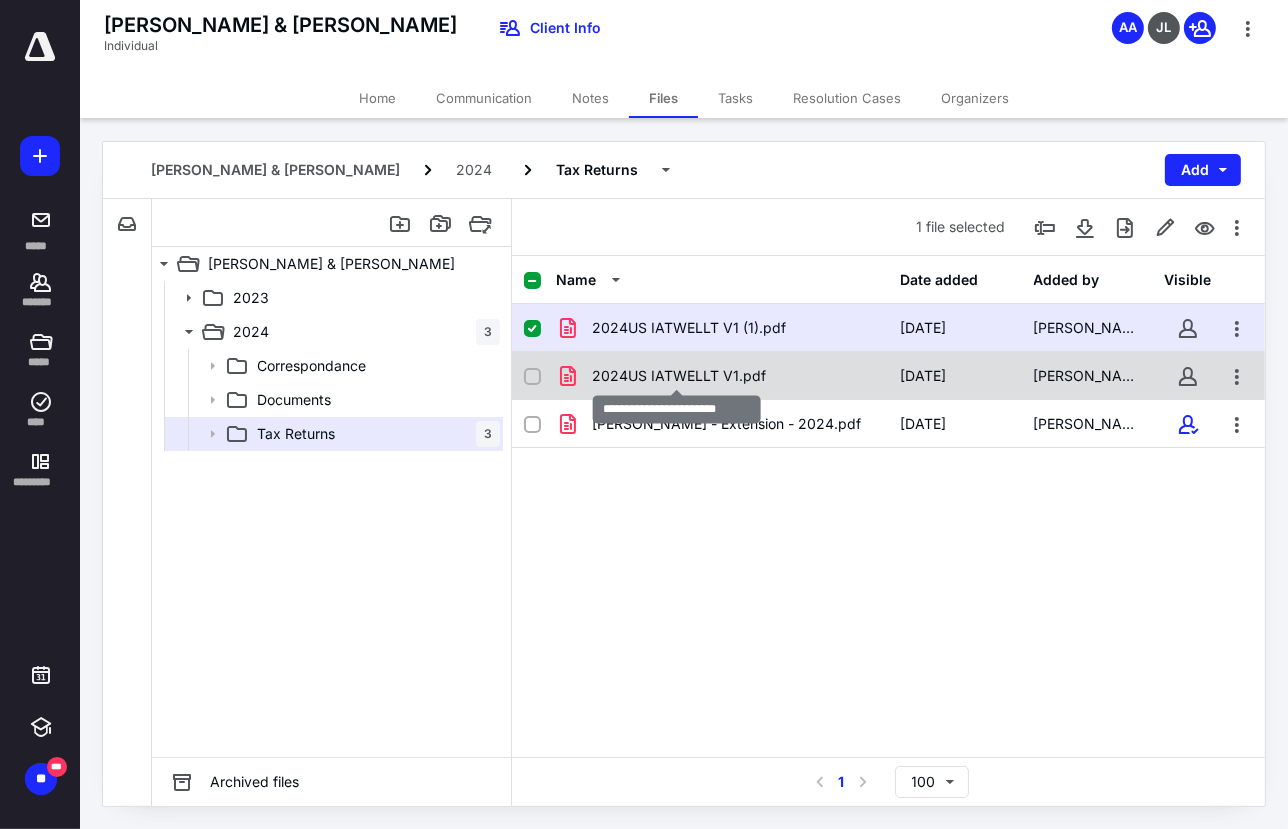 click on "2024US IATWELLT  V1.pdf" at bounding box center [679, 376] 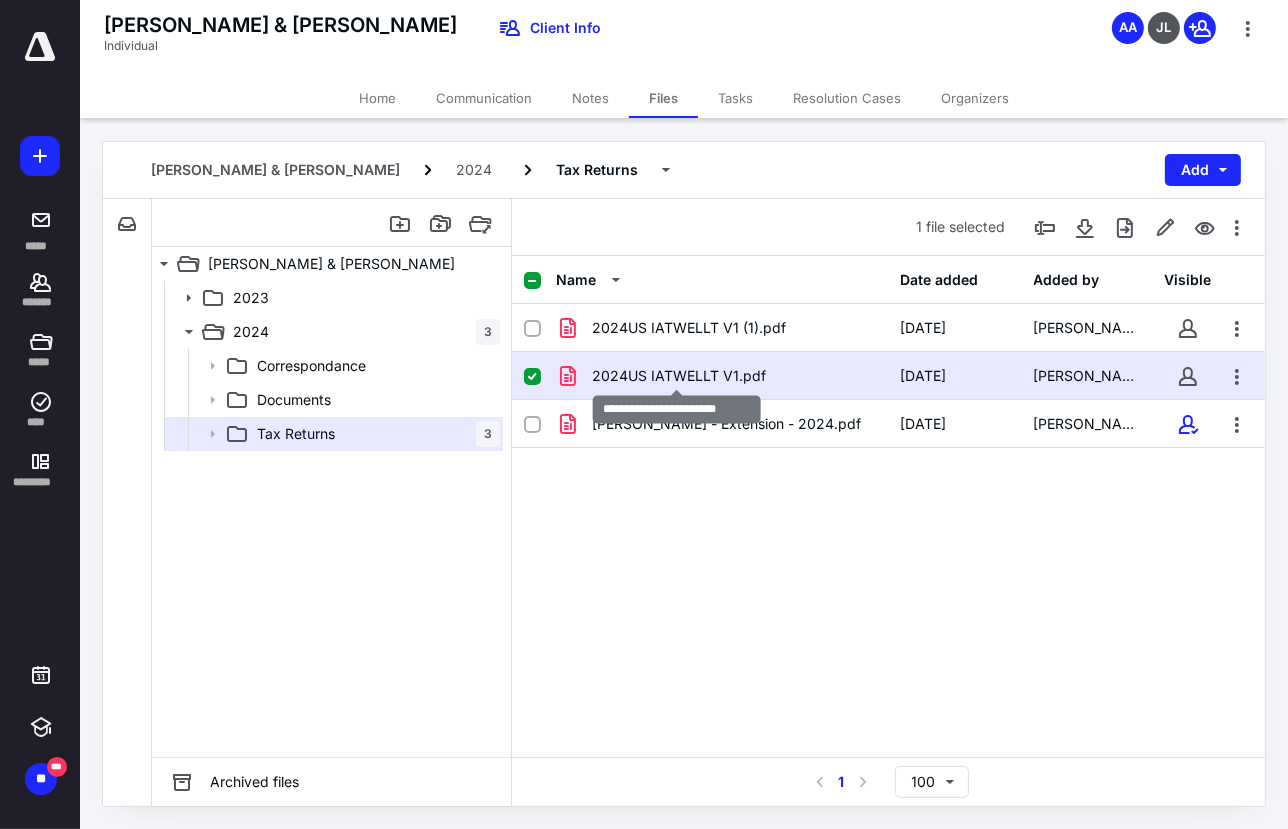 click on "2024US IATWELLT  V1.pdf" at bounding box center [679, 376] 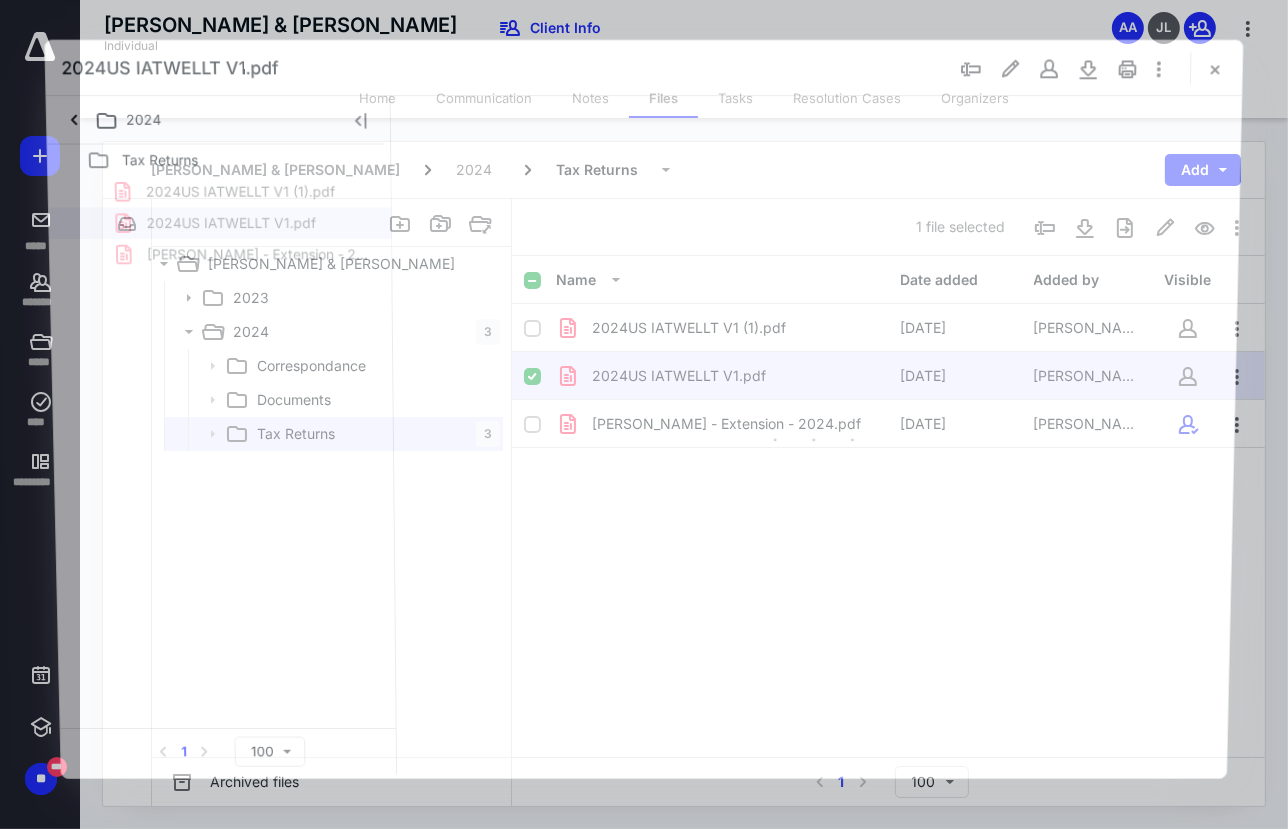 scroll, scrollTop: 0, scrollLeft: 0, axis: both 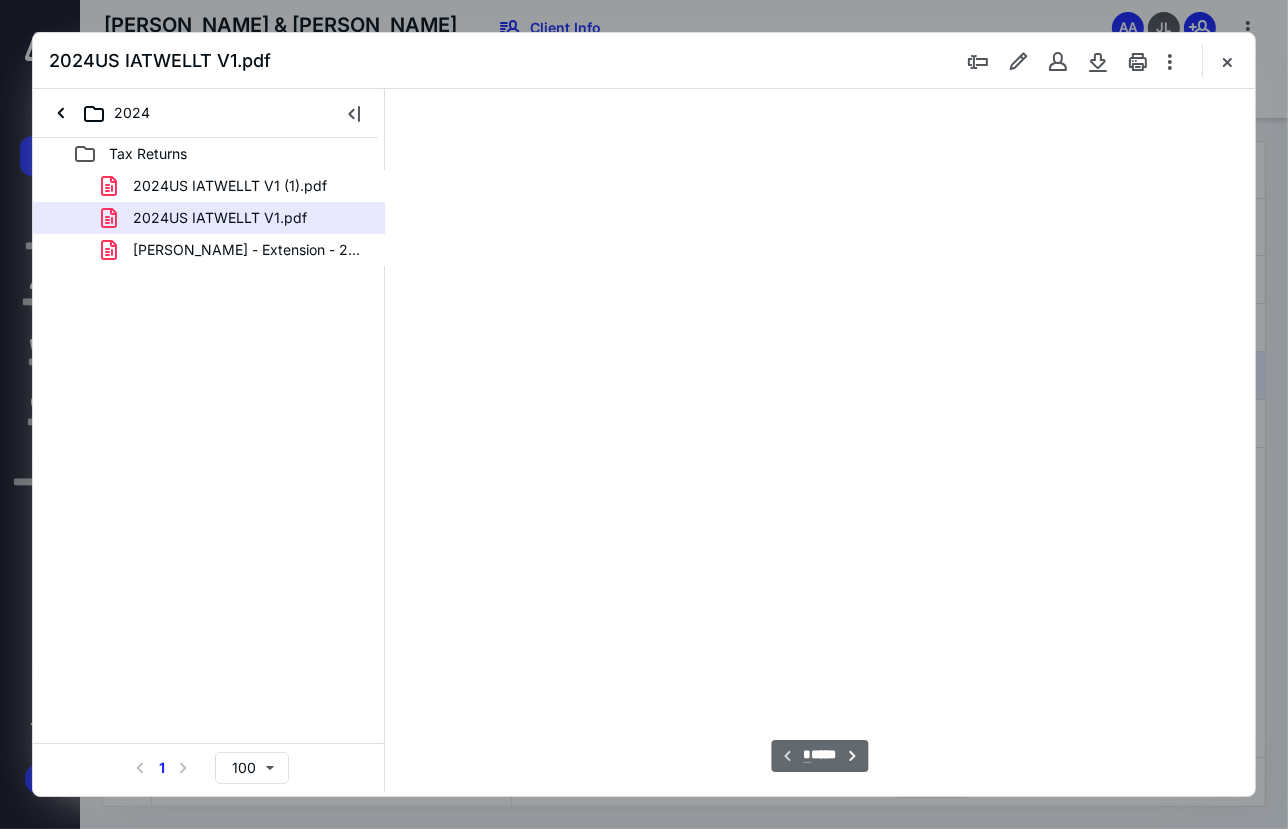 type on "75" 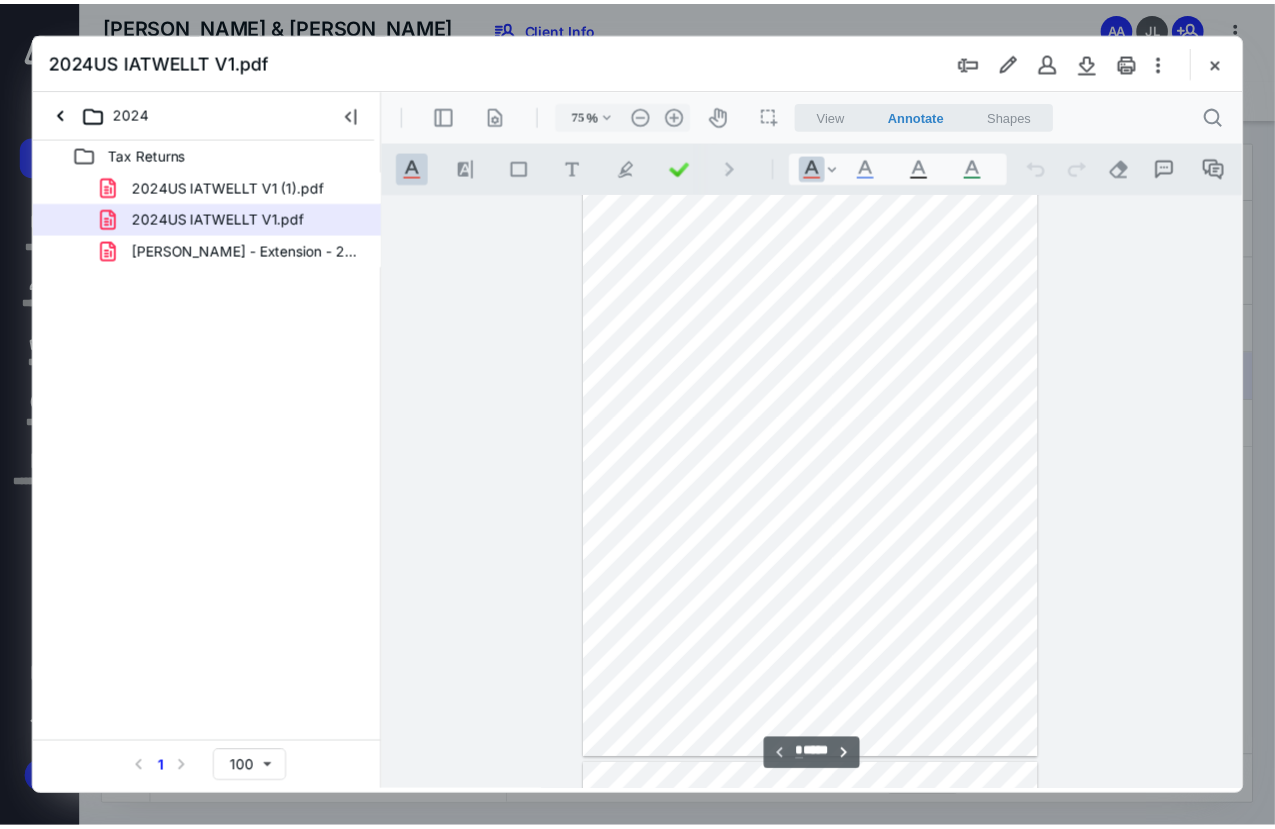 scroll, scrollTop: 0, scrollLeft: 0, axis: both 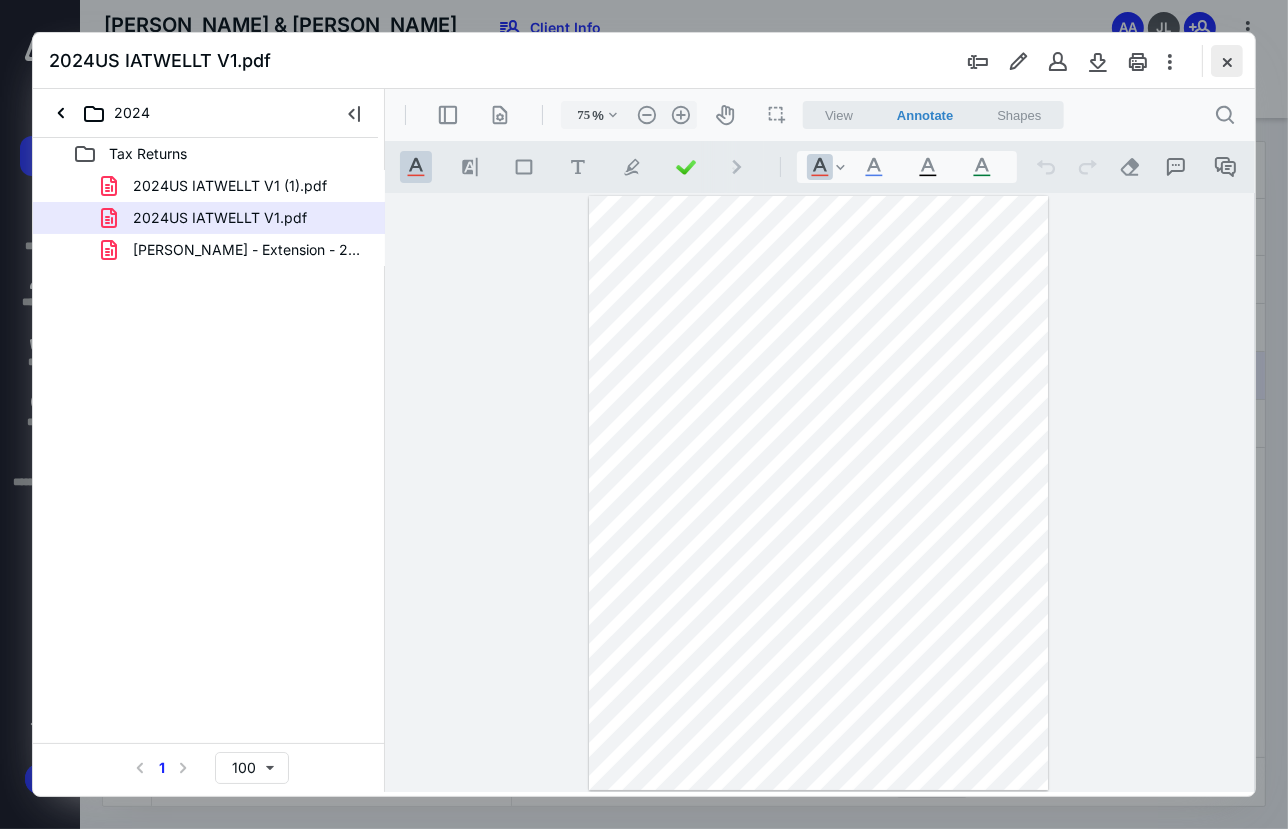 click at bounding box center [1227, 61] 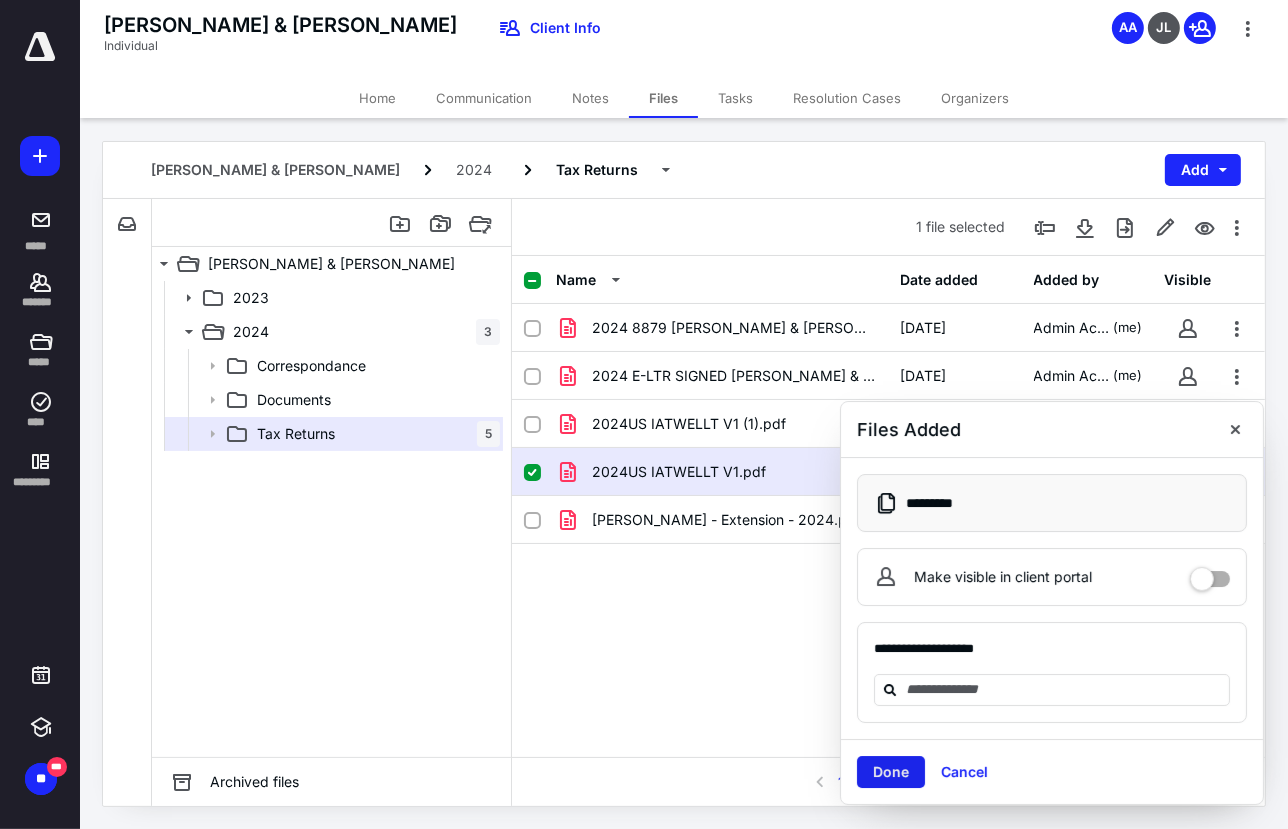 click on "Done" at bounding box center (891, 772) 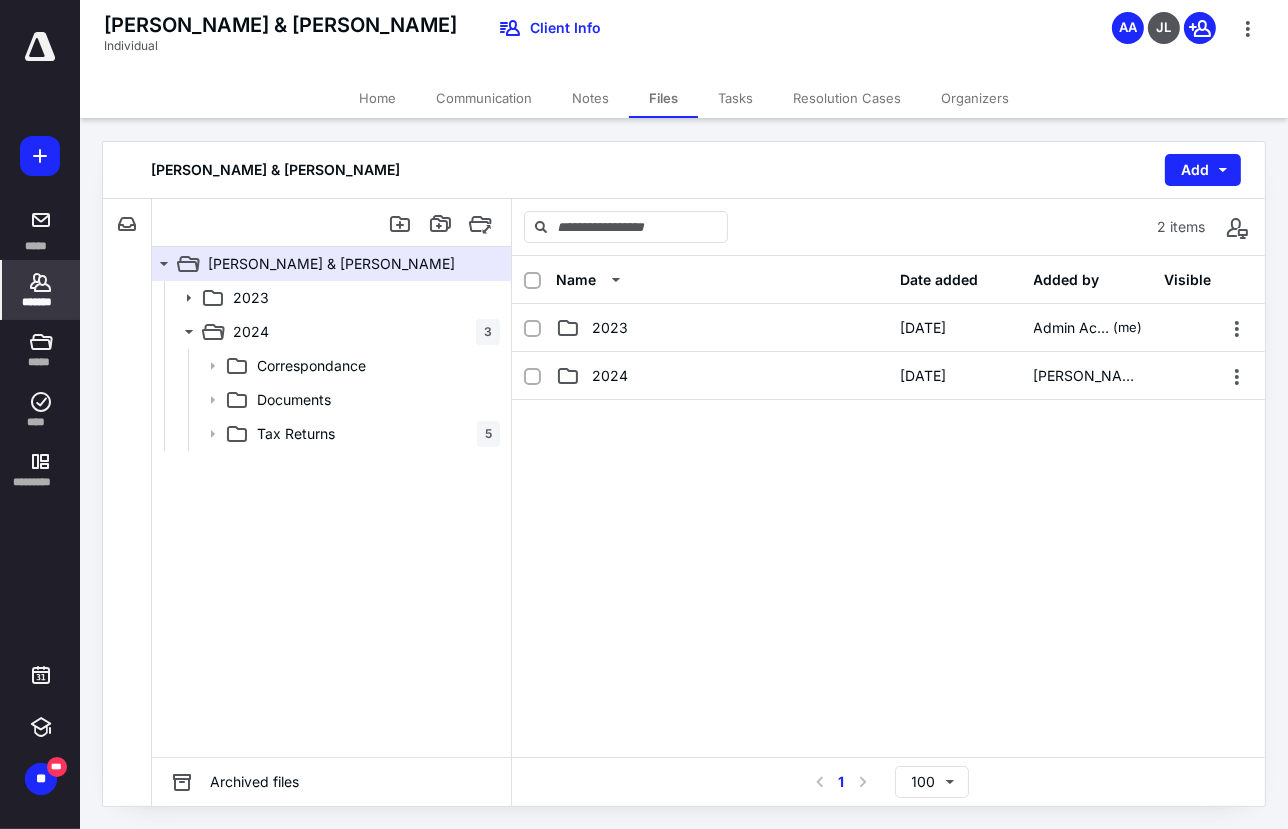 click 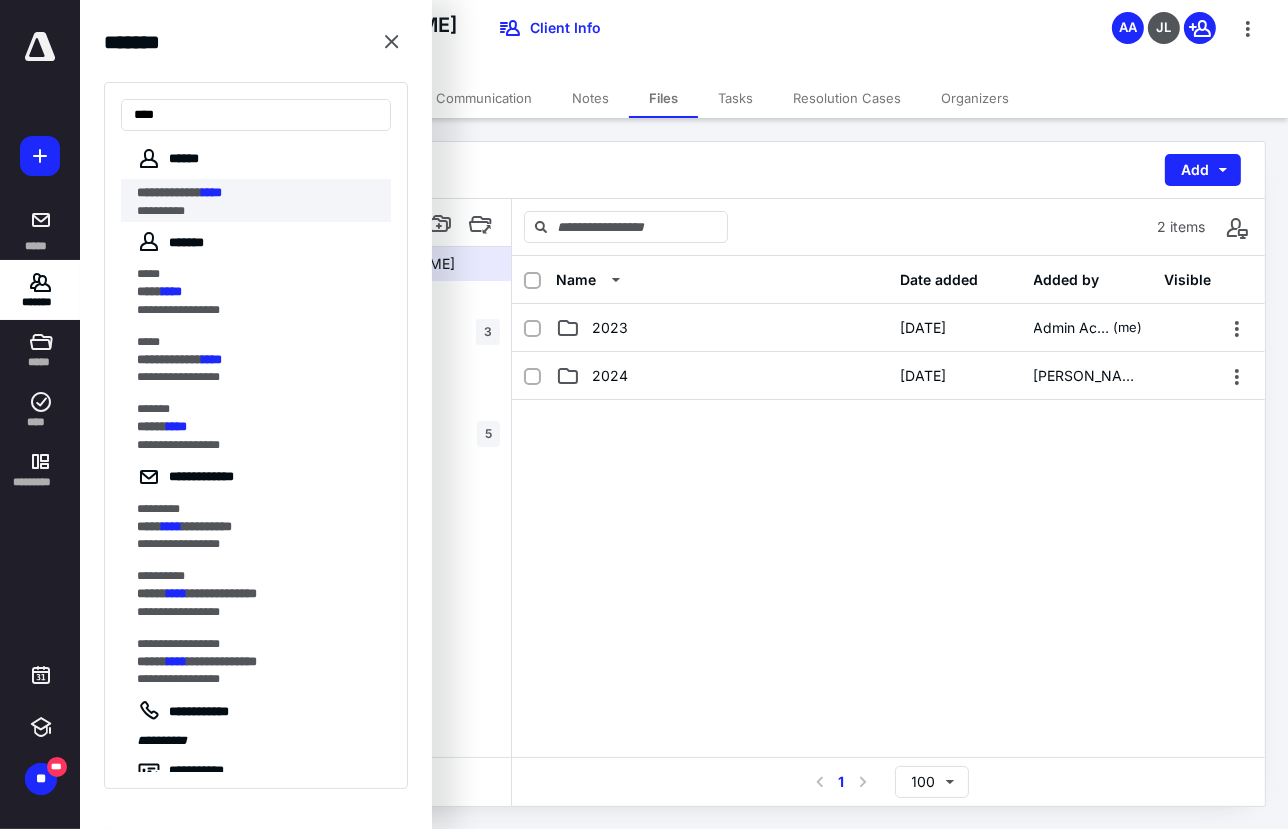 type on "****" 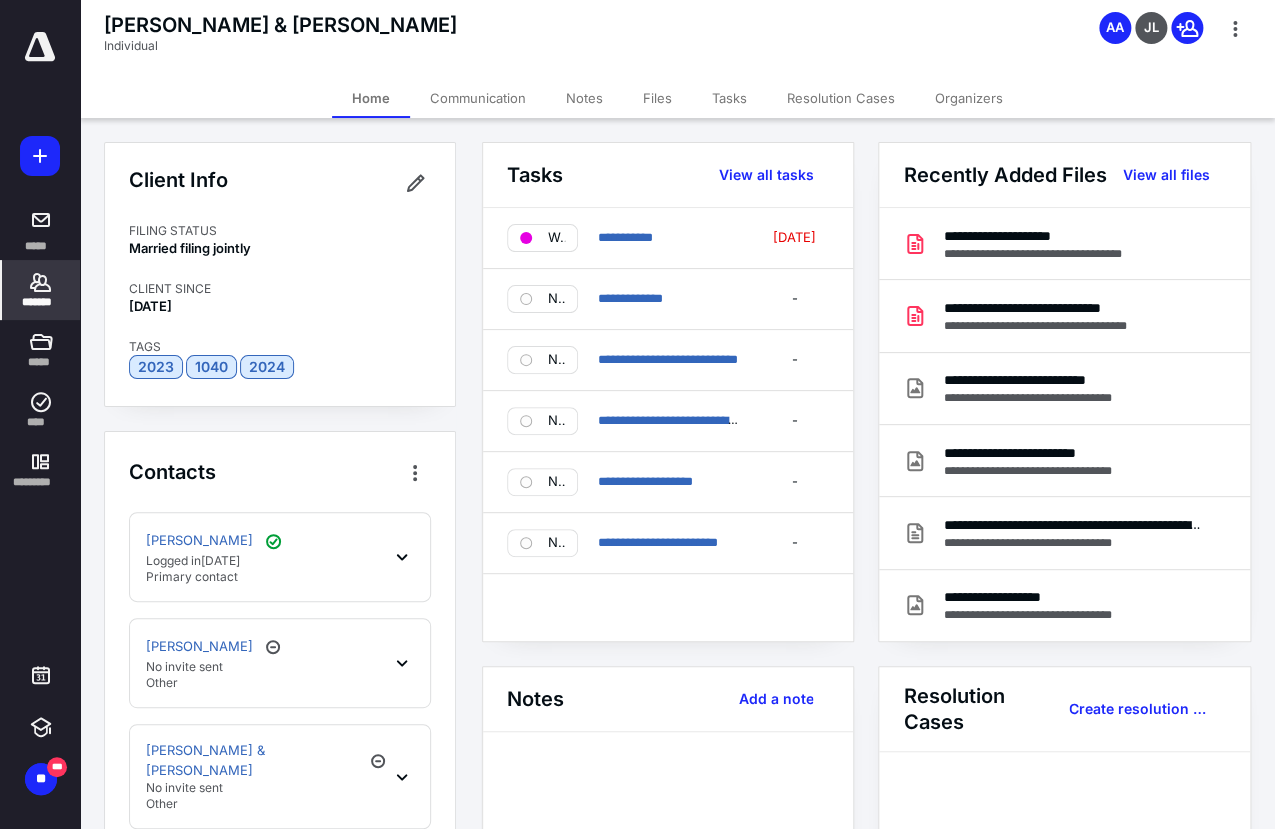 click on "Tasks" at bounding box center [729, 98] 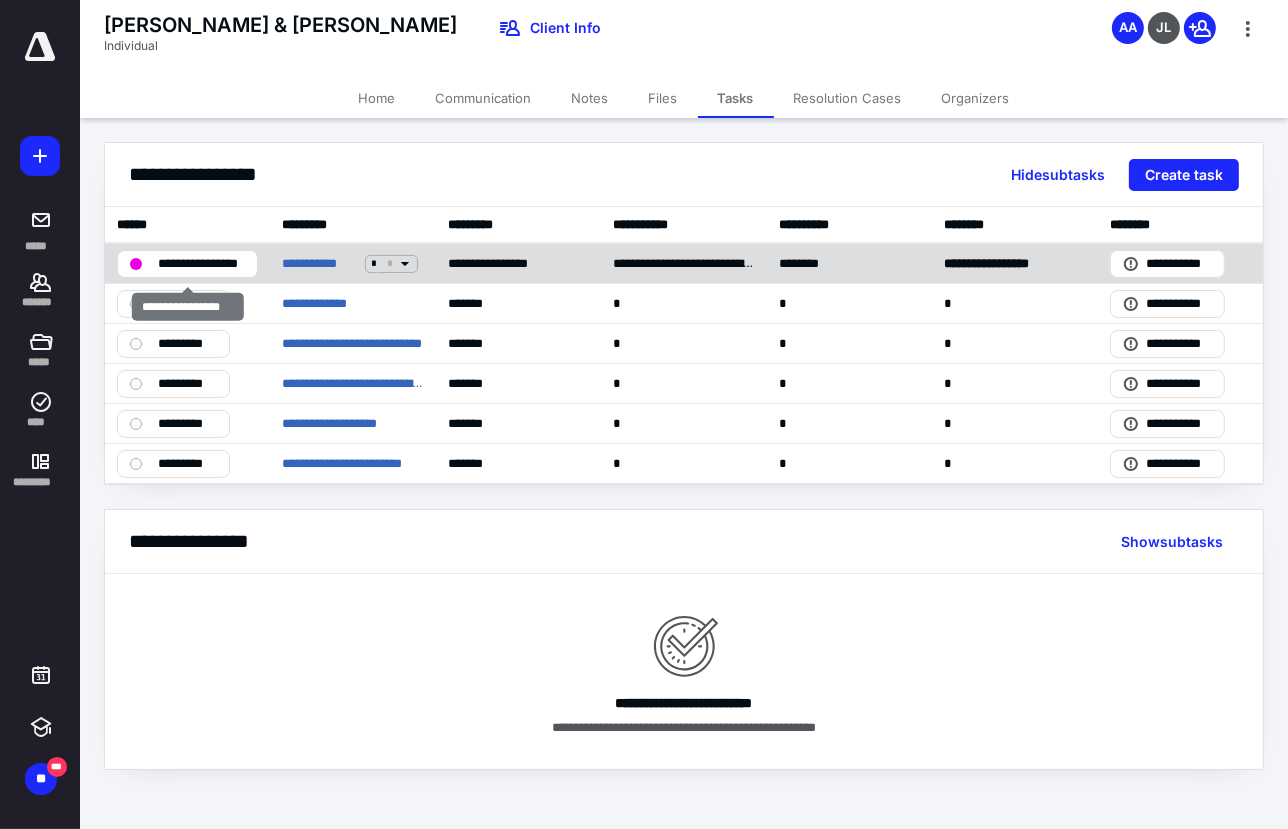 click on "**********" at bounding box center (202, 263) 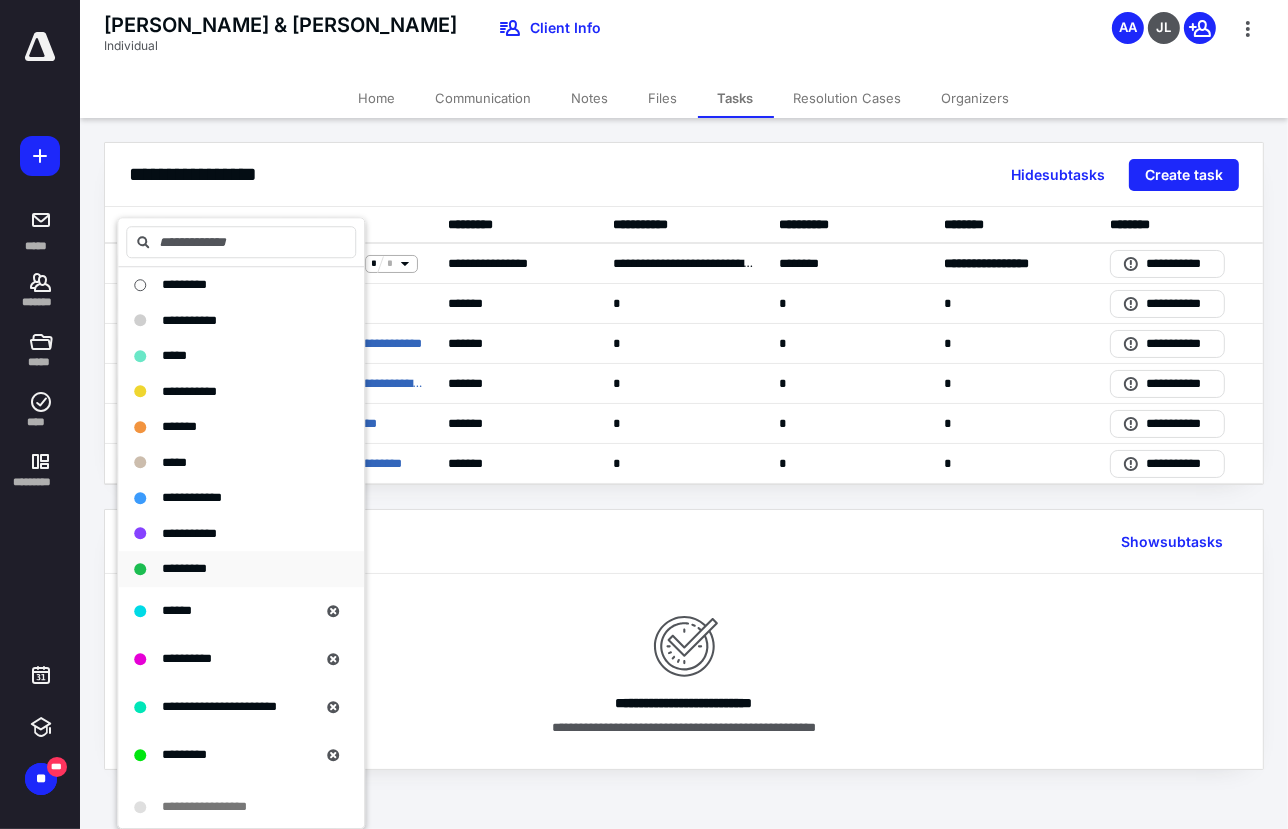 click on "*********" at bounding box center (184, 568) 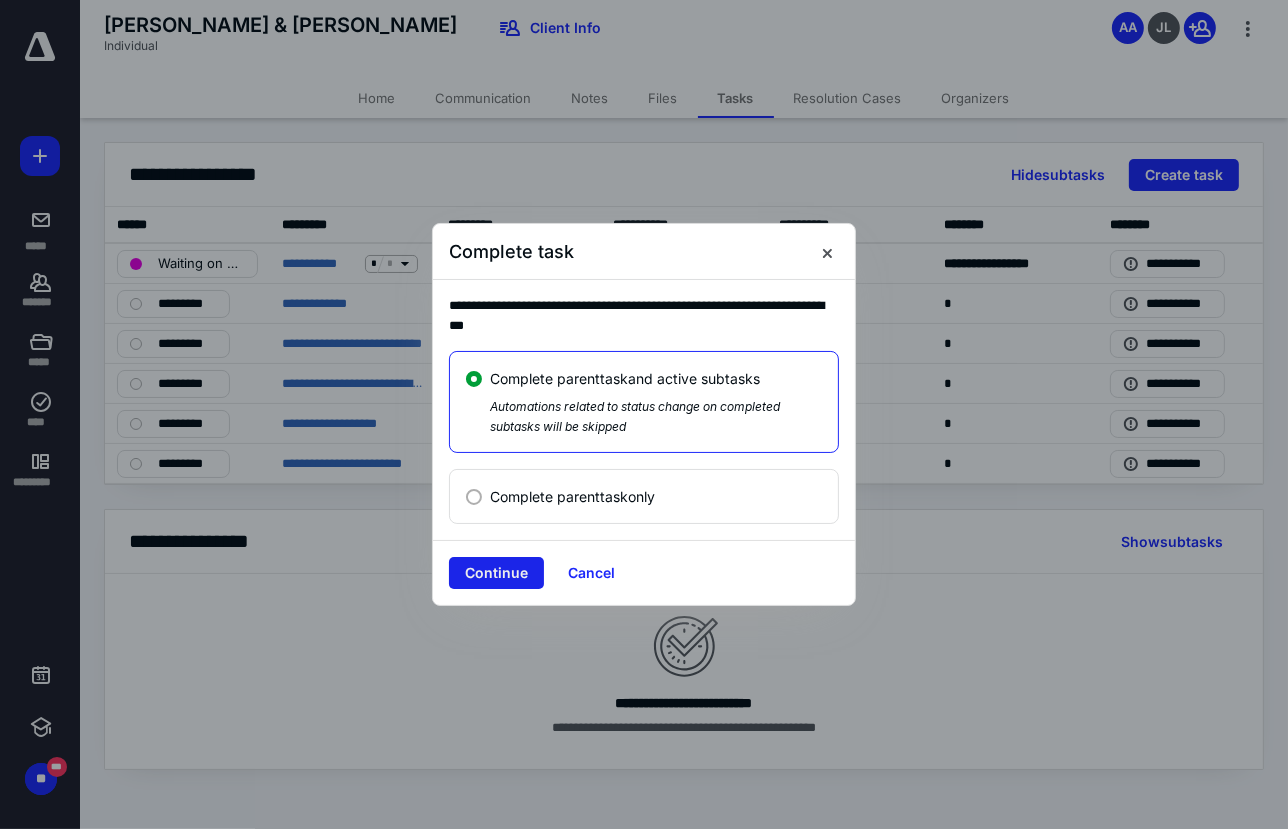 click on "Continue" at bounding box center [496, 573] 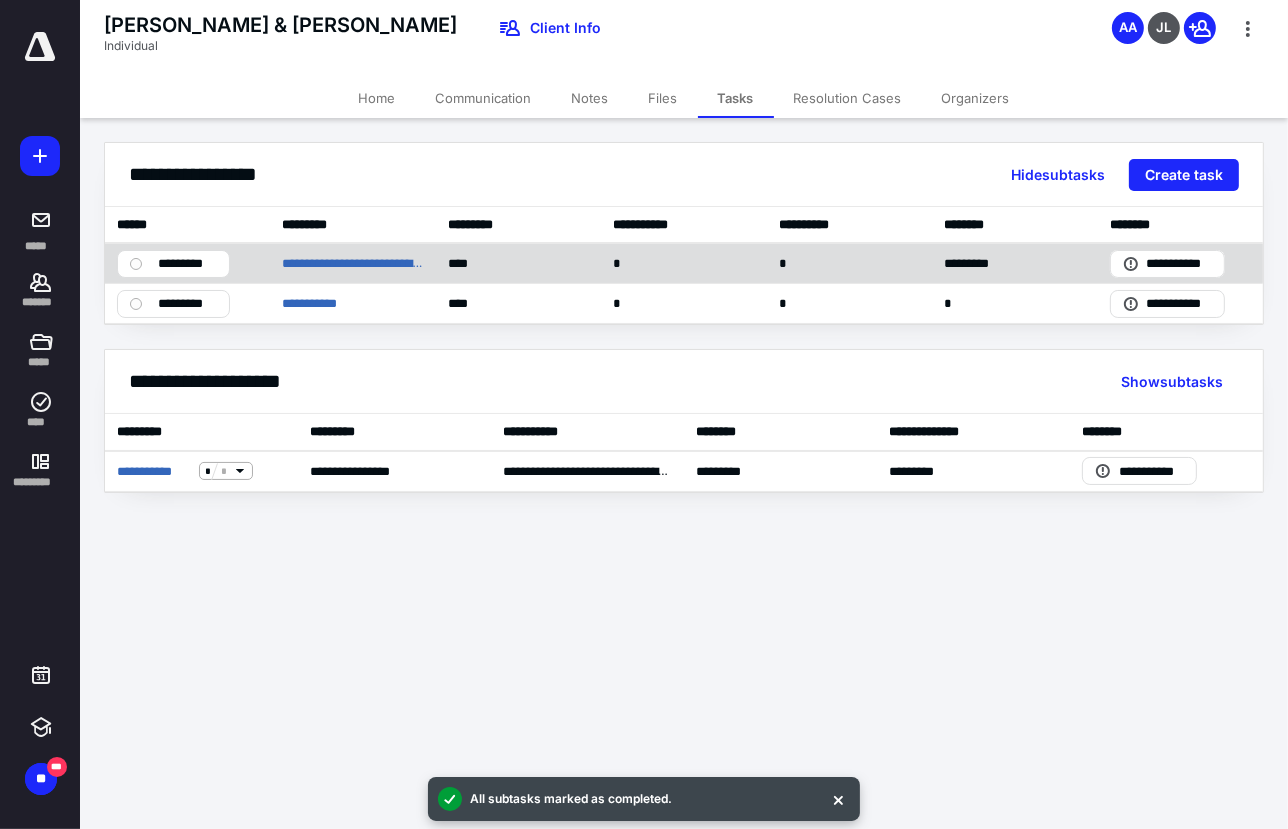 click on "*********" at bounding box center (187, 263) 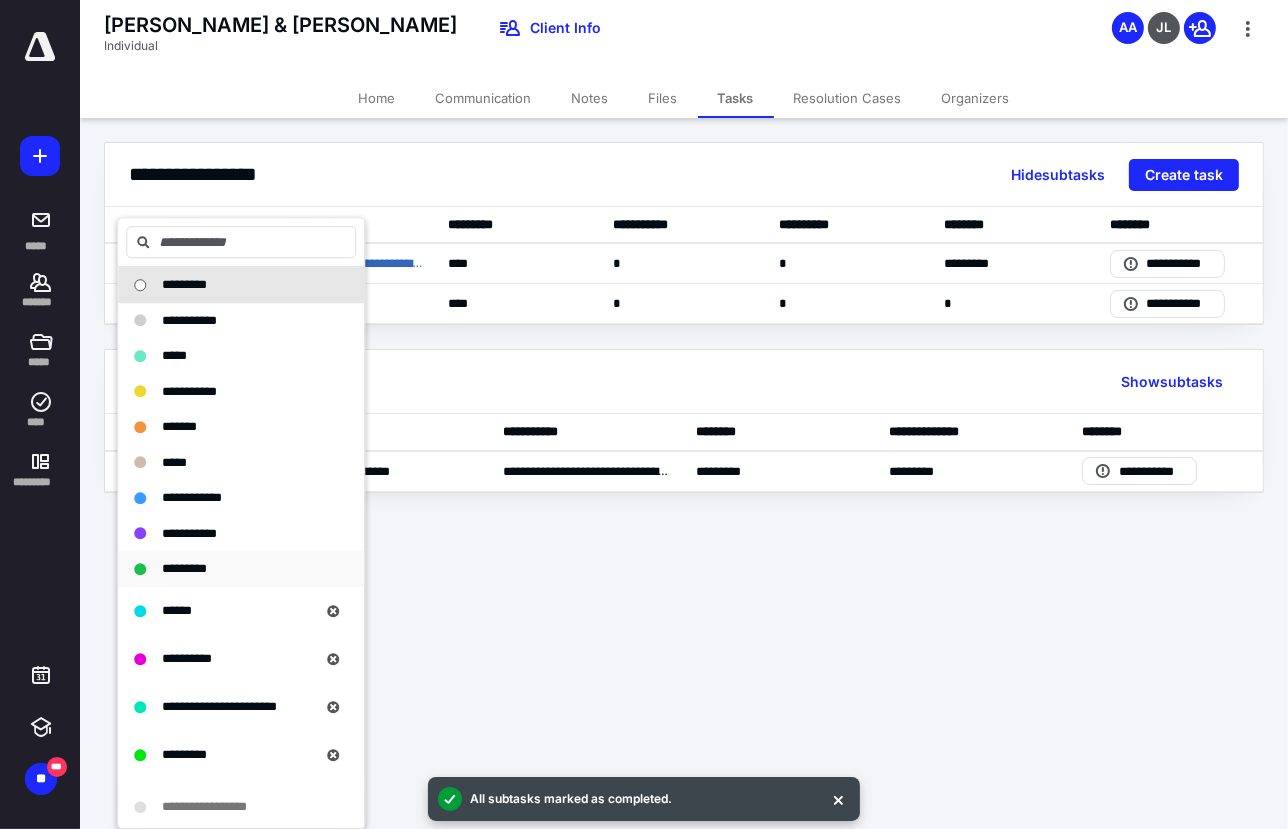 click on "*********" at bounding box center [184, 568] 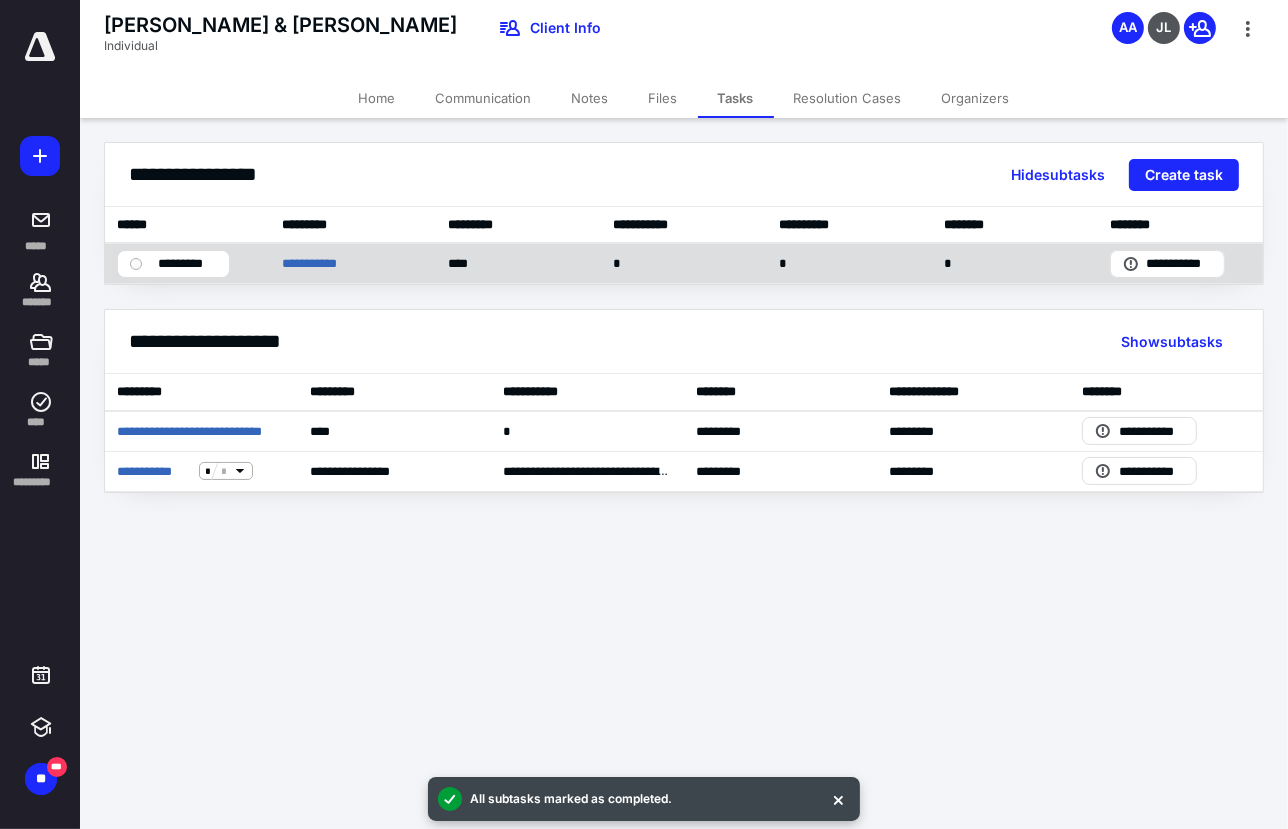 click on "*********" at bounding box center [187, 263] 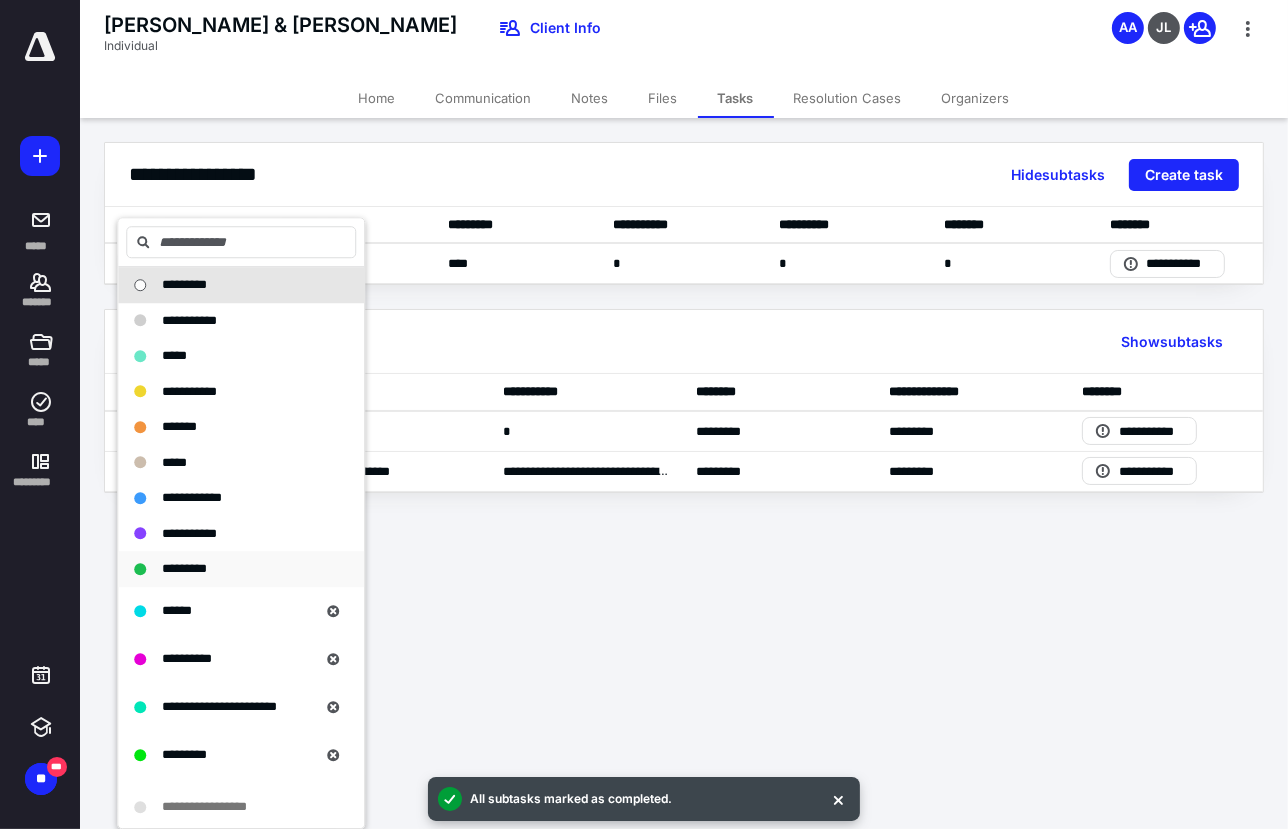 click on "*********" at bounding box center [184, 568] 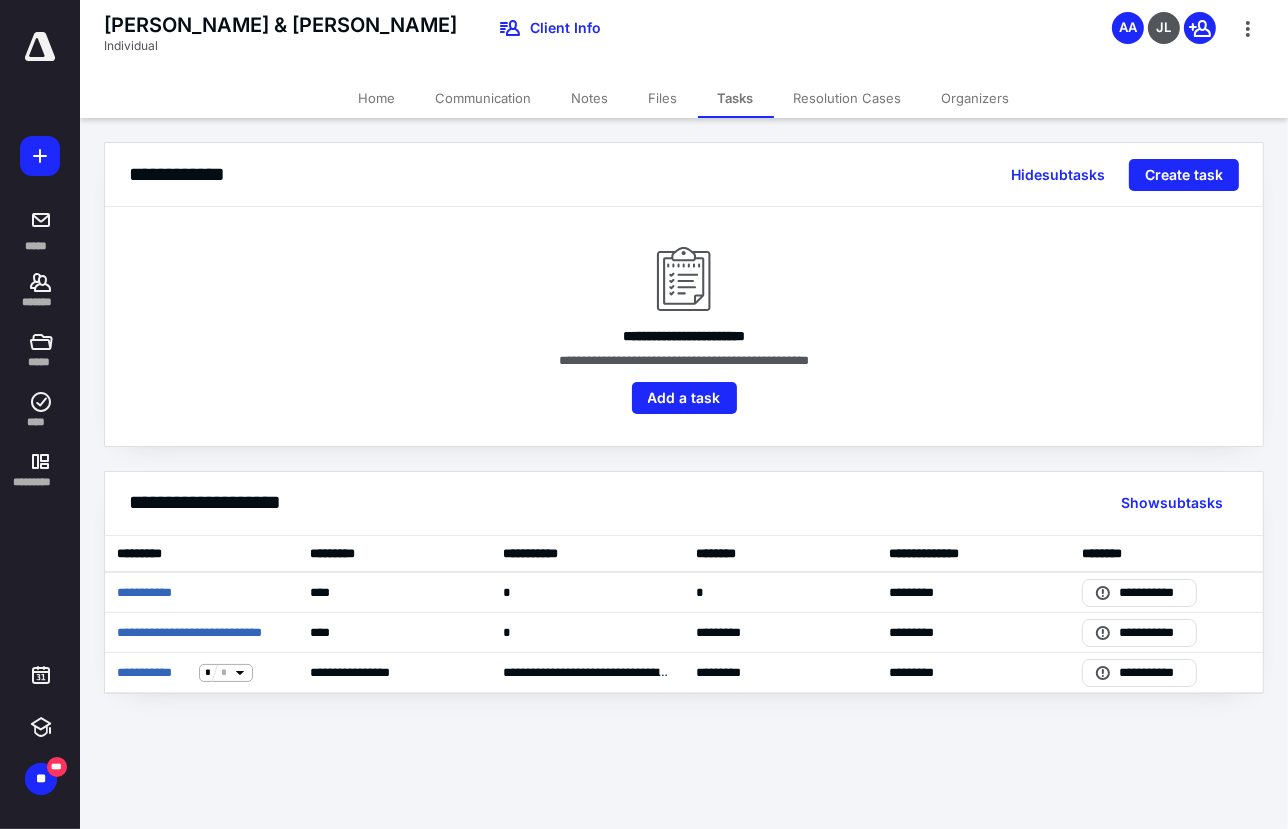 click on "Files" at bounding box center [663, 98] 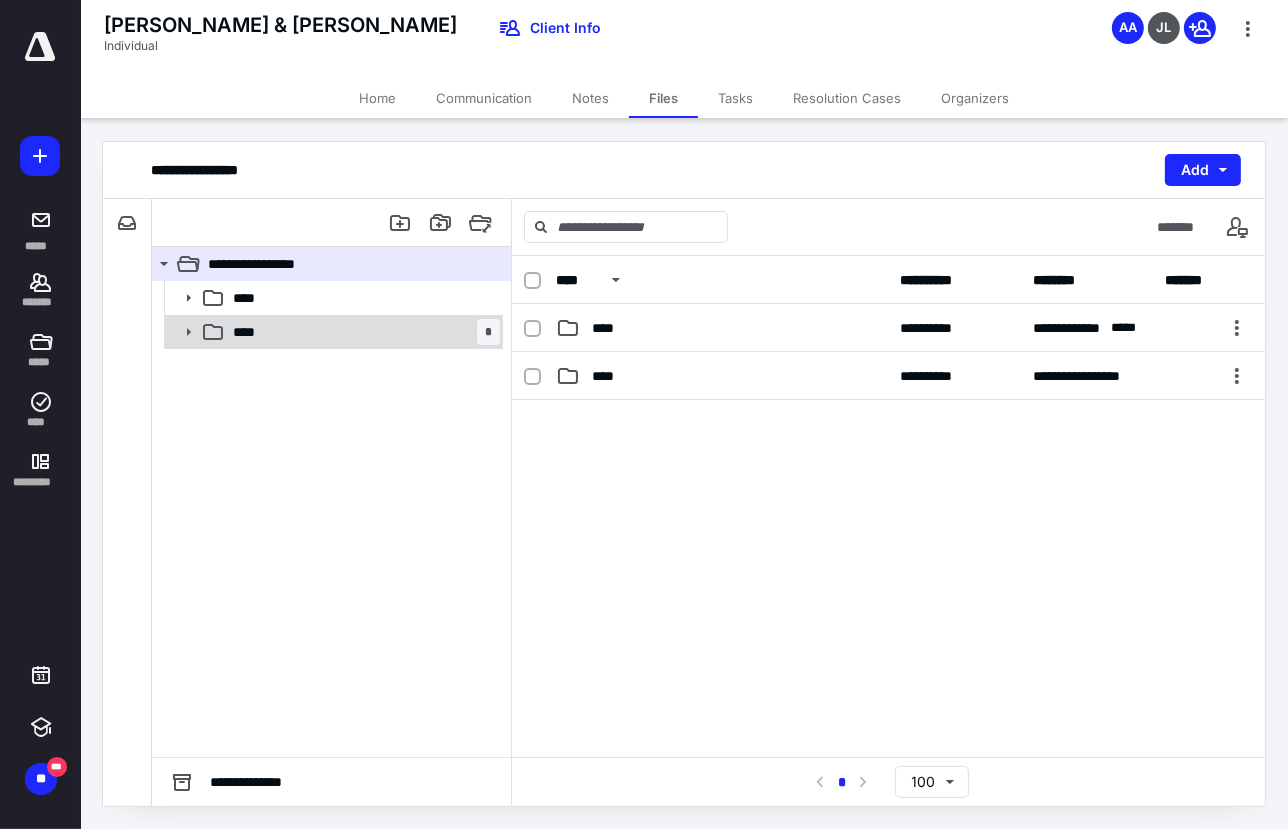 click 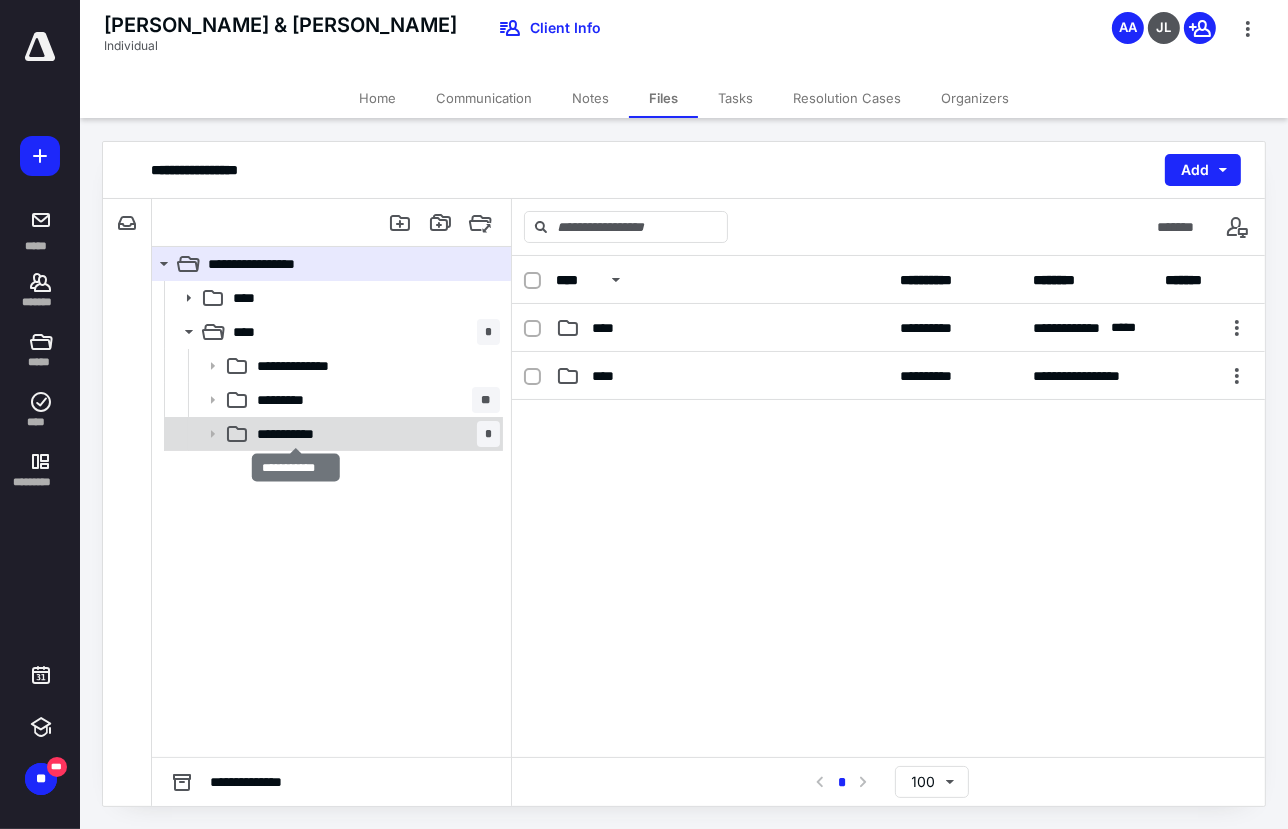 click on "**********" at bounding box center [296, 434] 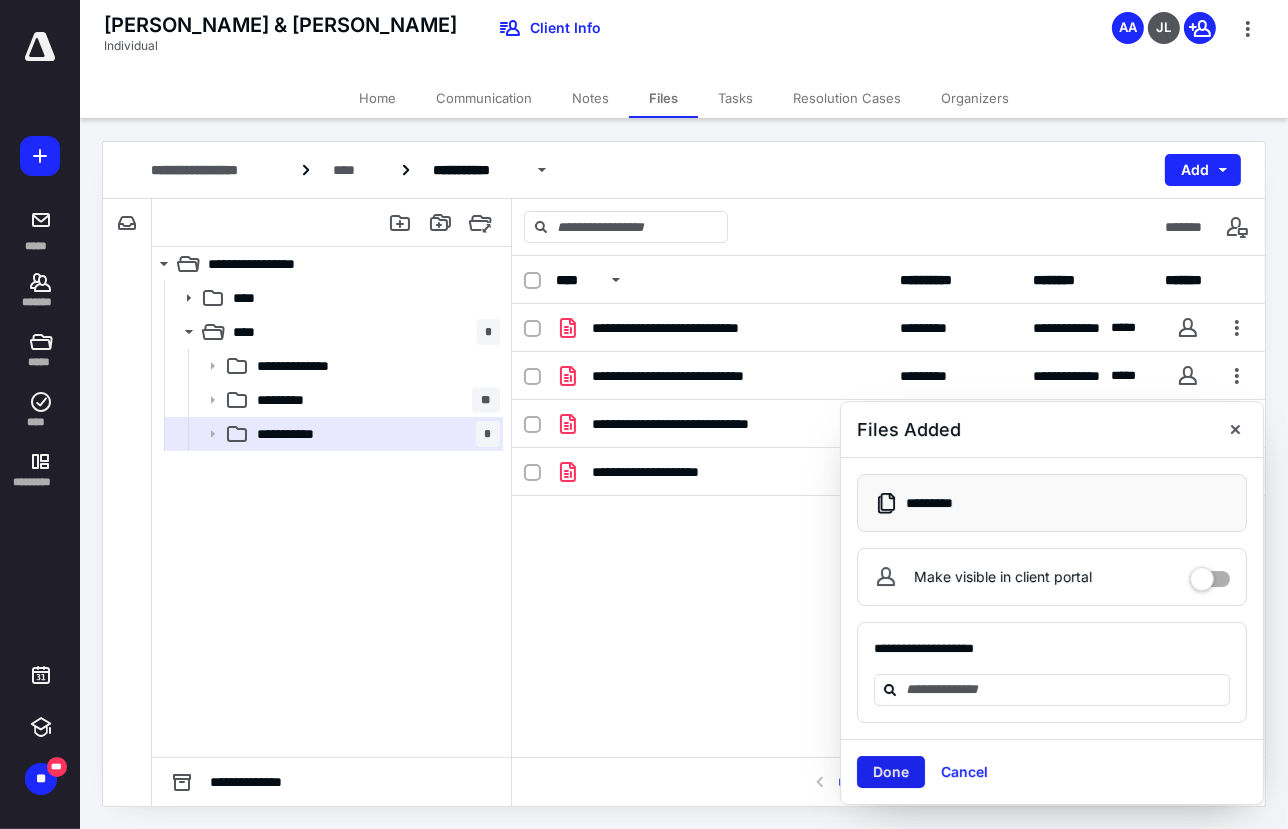 click on "Done" at bounding box center (891, 772) 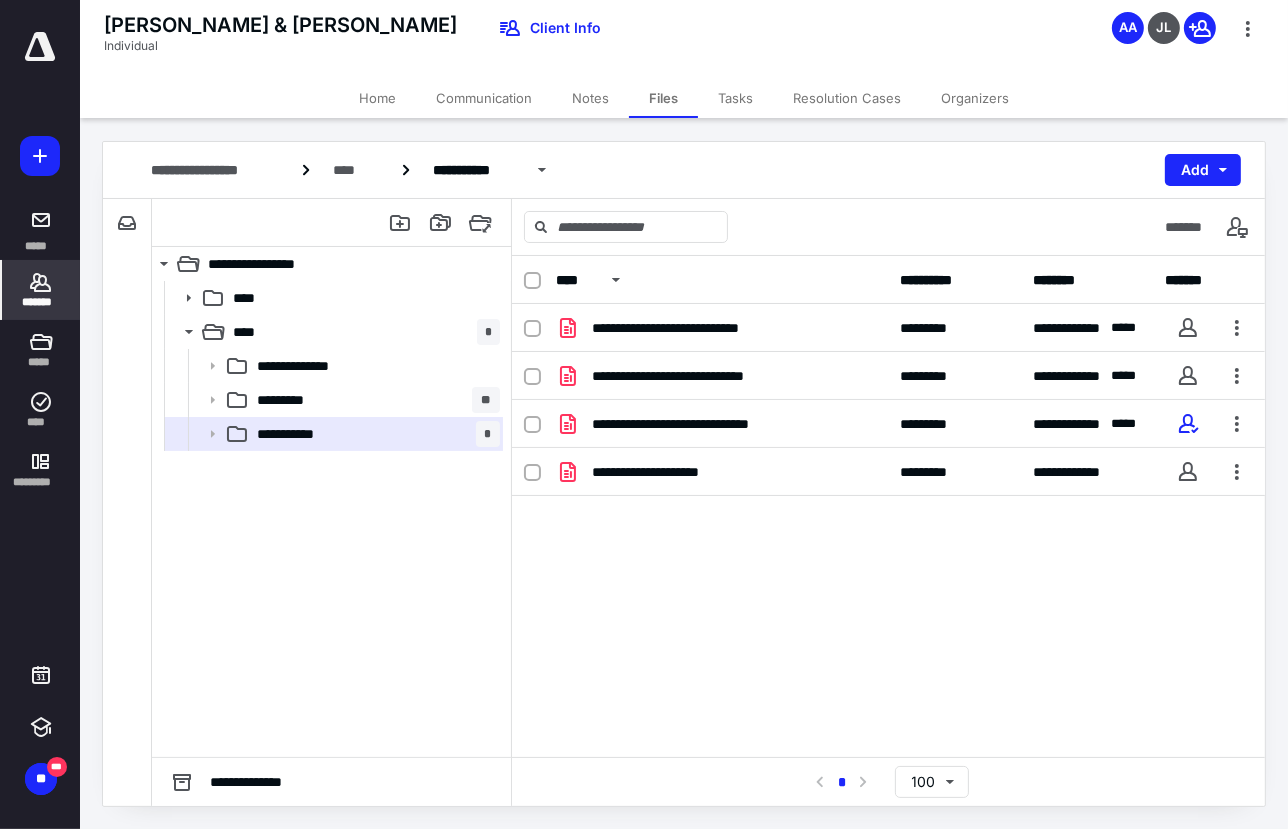 click 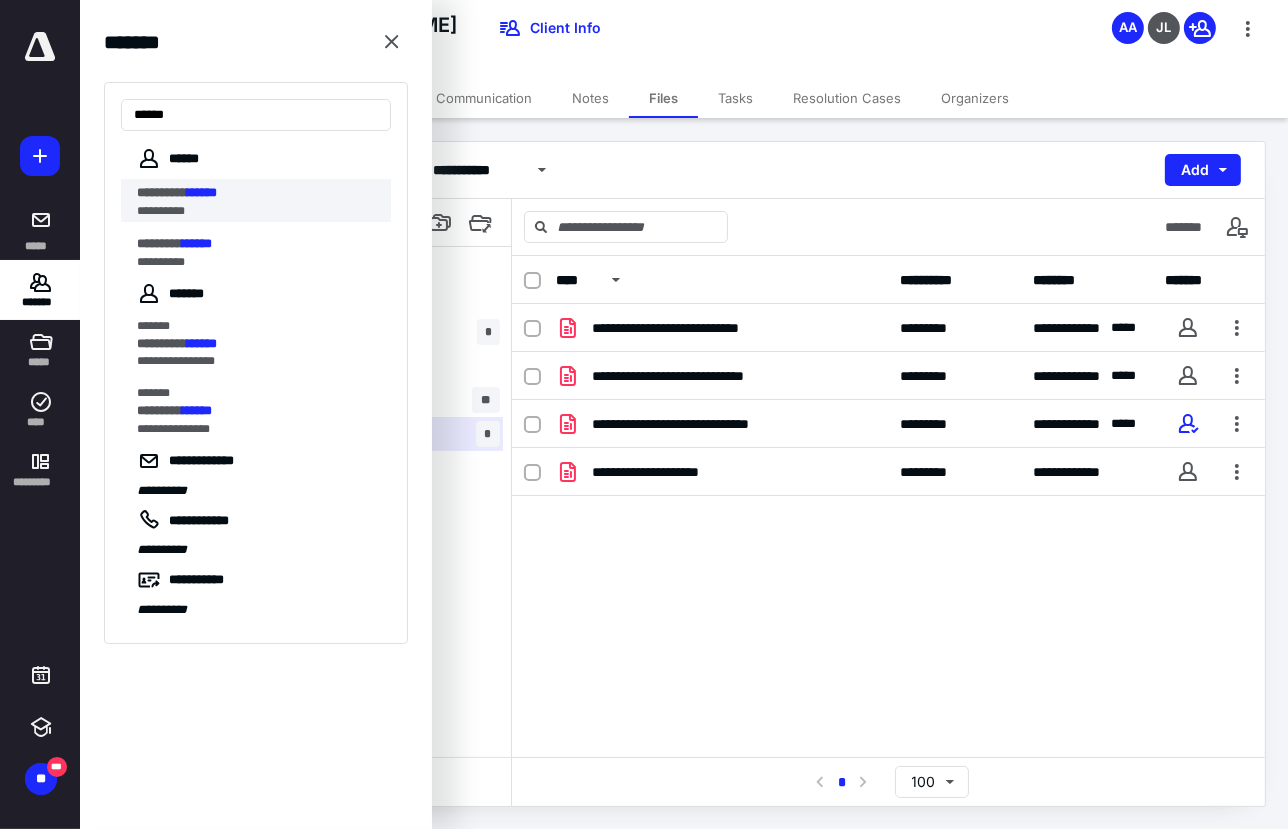 type on "******" 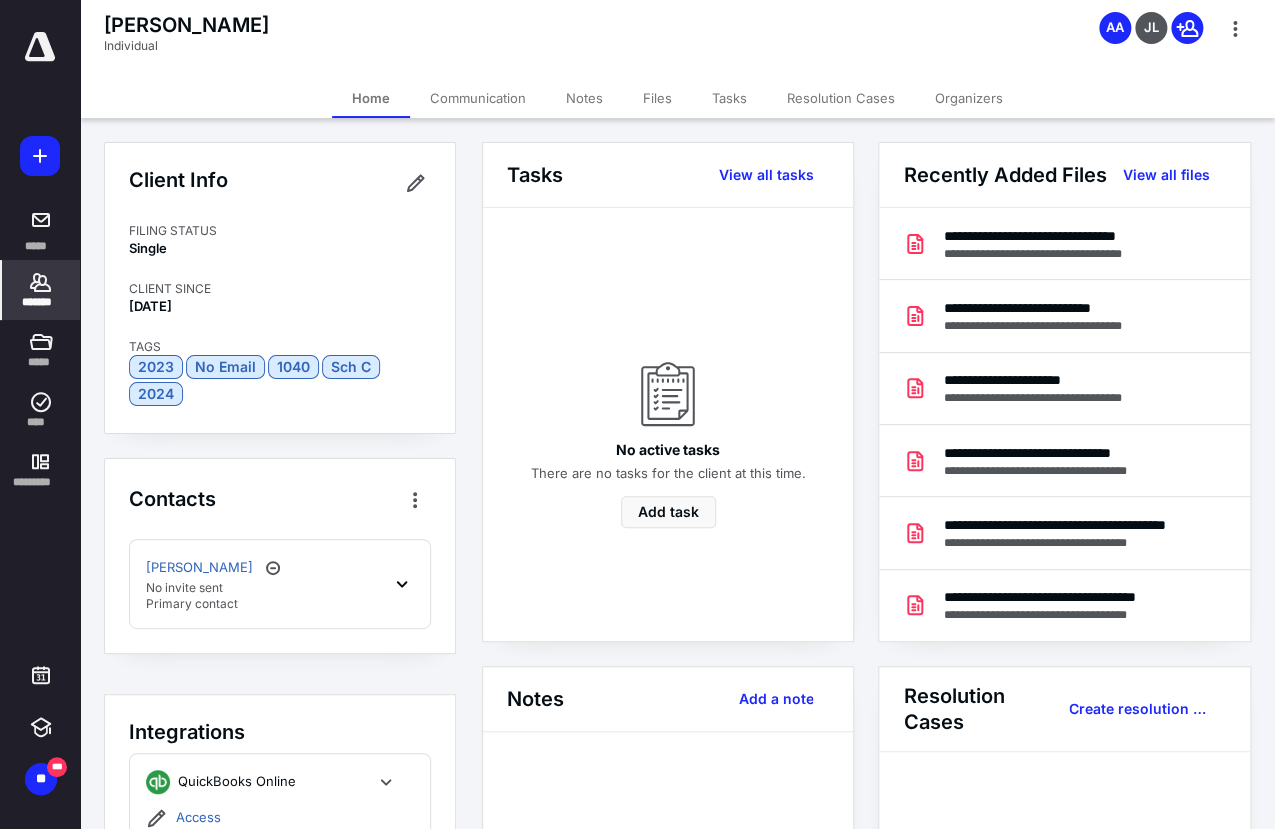 click on "Tasks" at bounding box center (729, 98) 